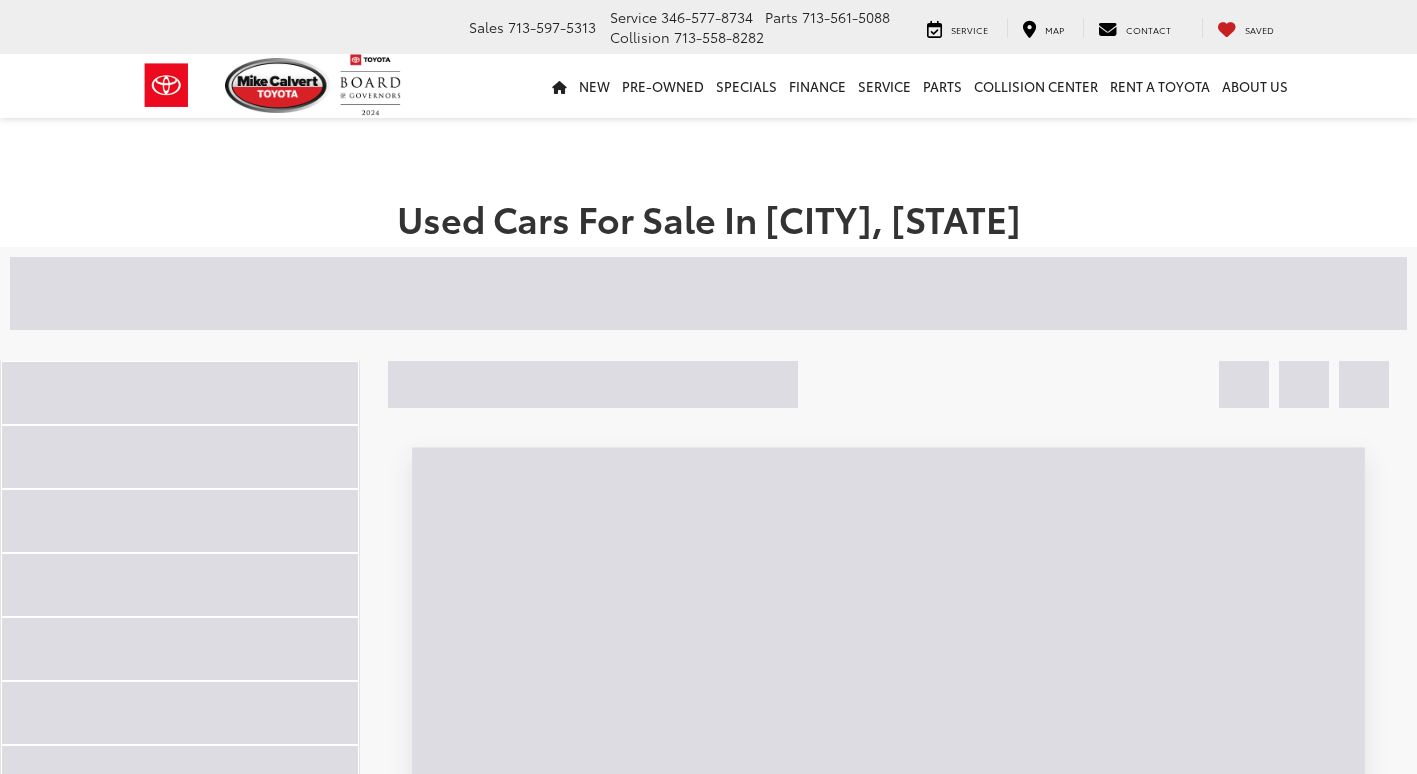 scroll, scrollTop: 0, scrollLeft: 0, axis: both 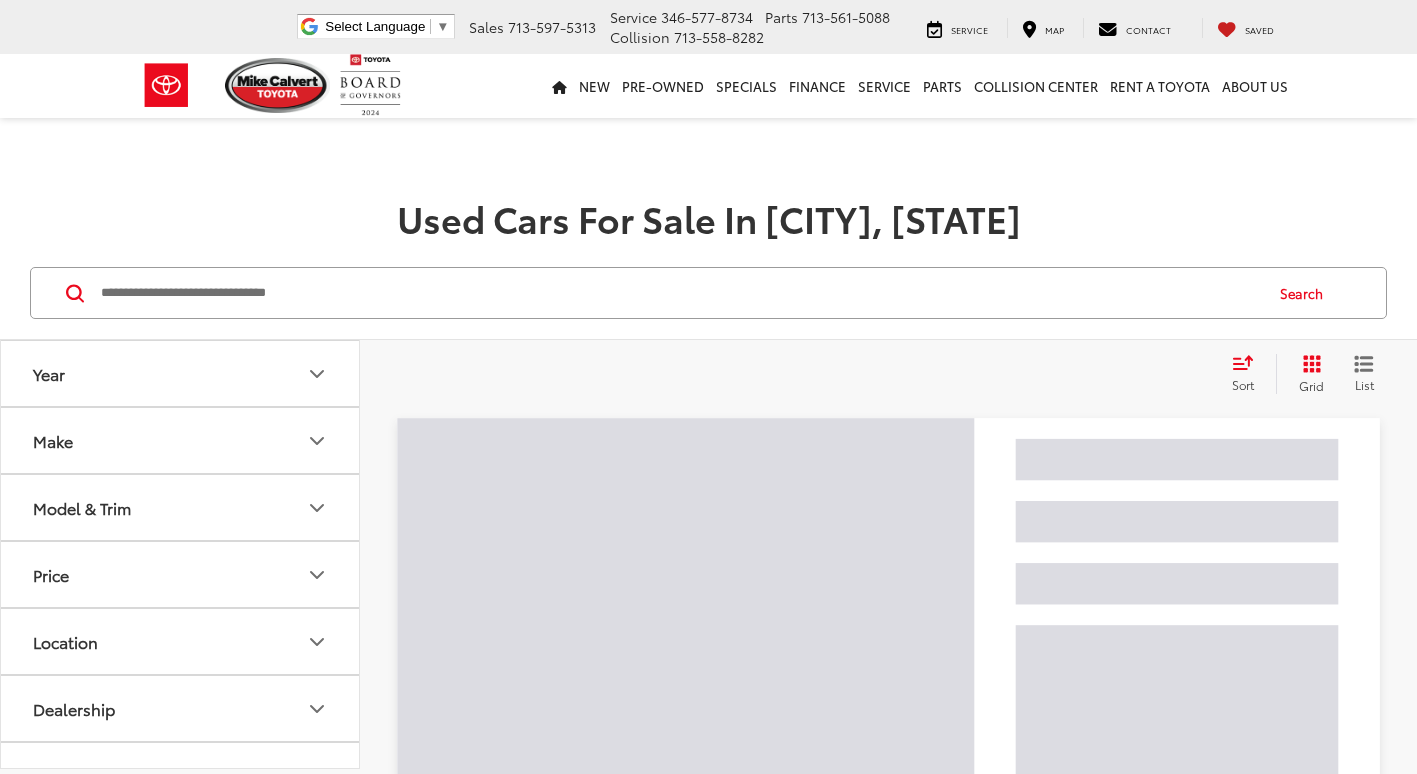 click at bounding box center [680, 293] 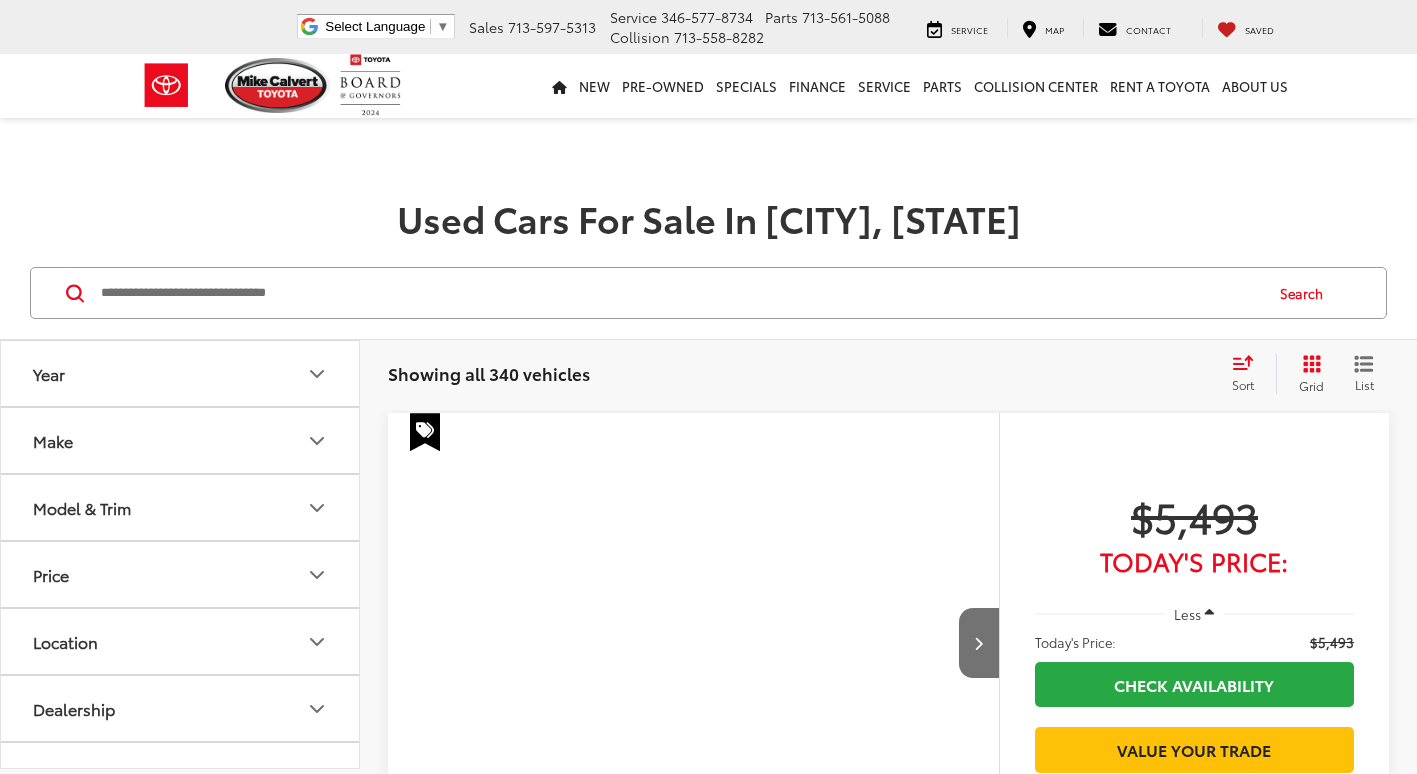 scroll, scrollTop: 0, scrollLeft: 0, axis: both 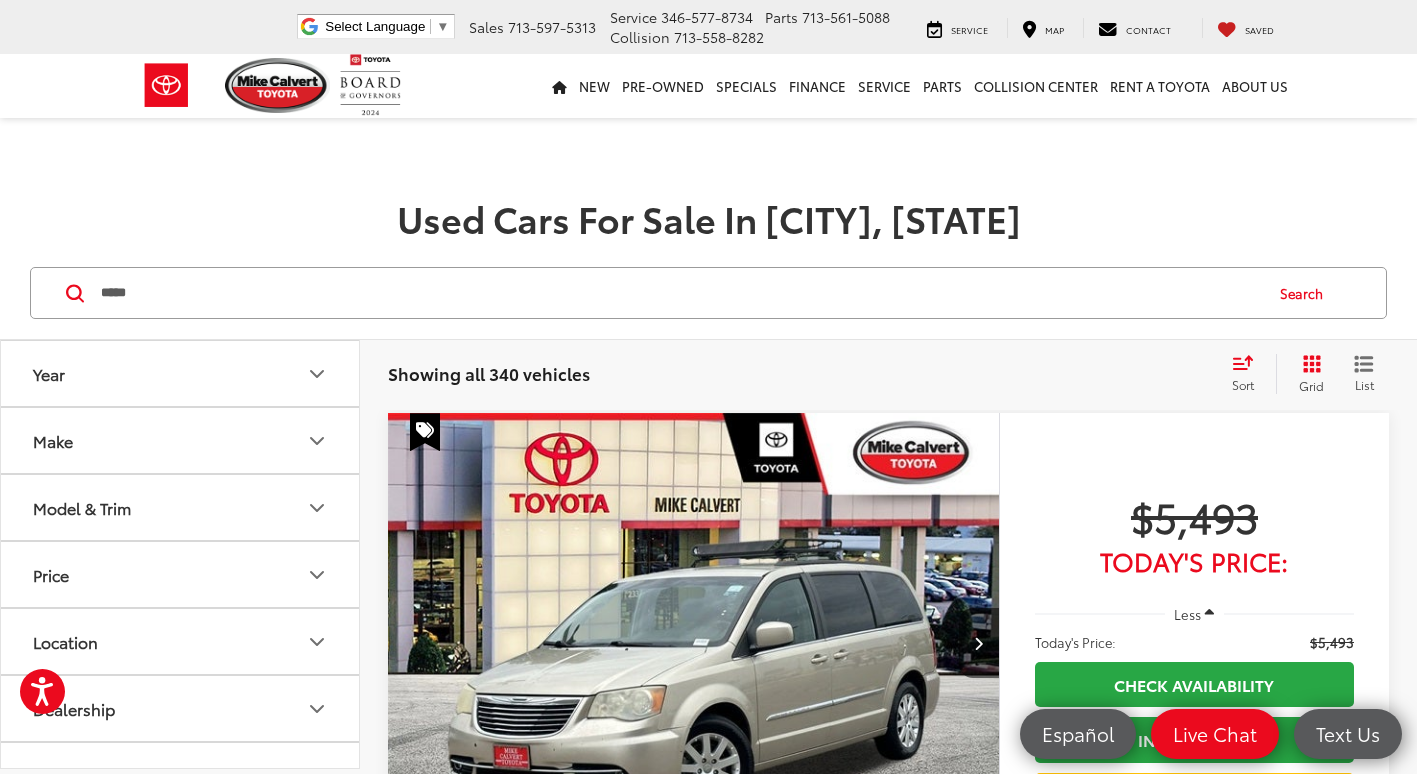 type on "*****" 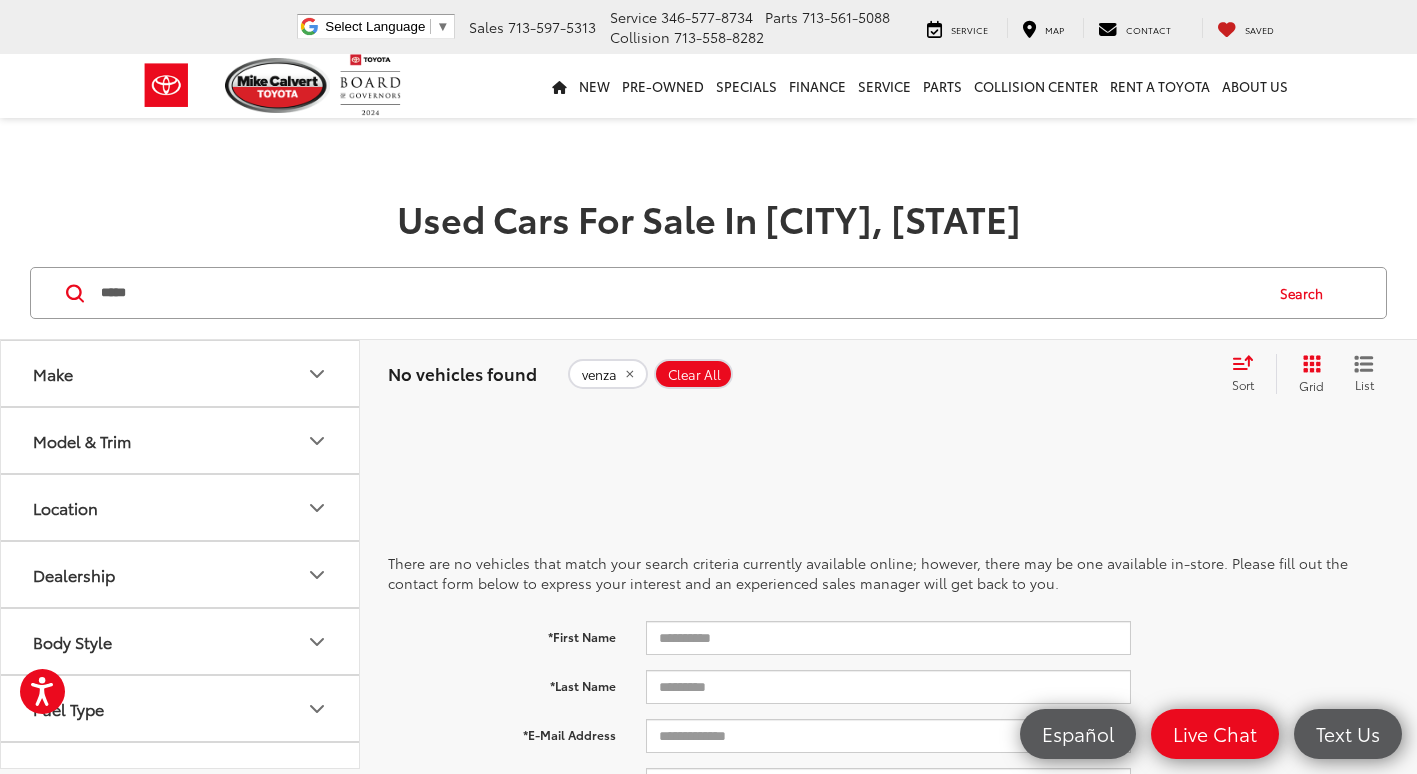 click 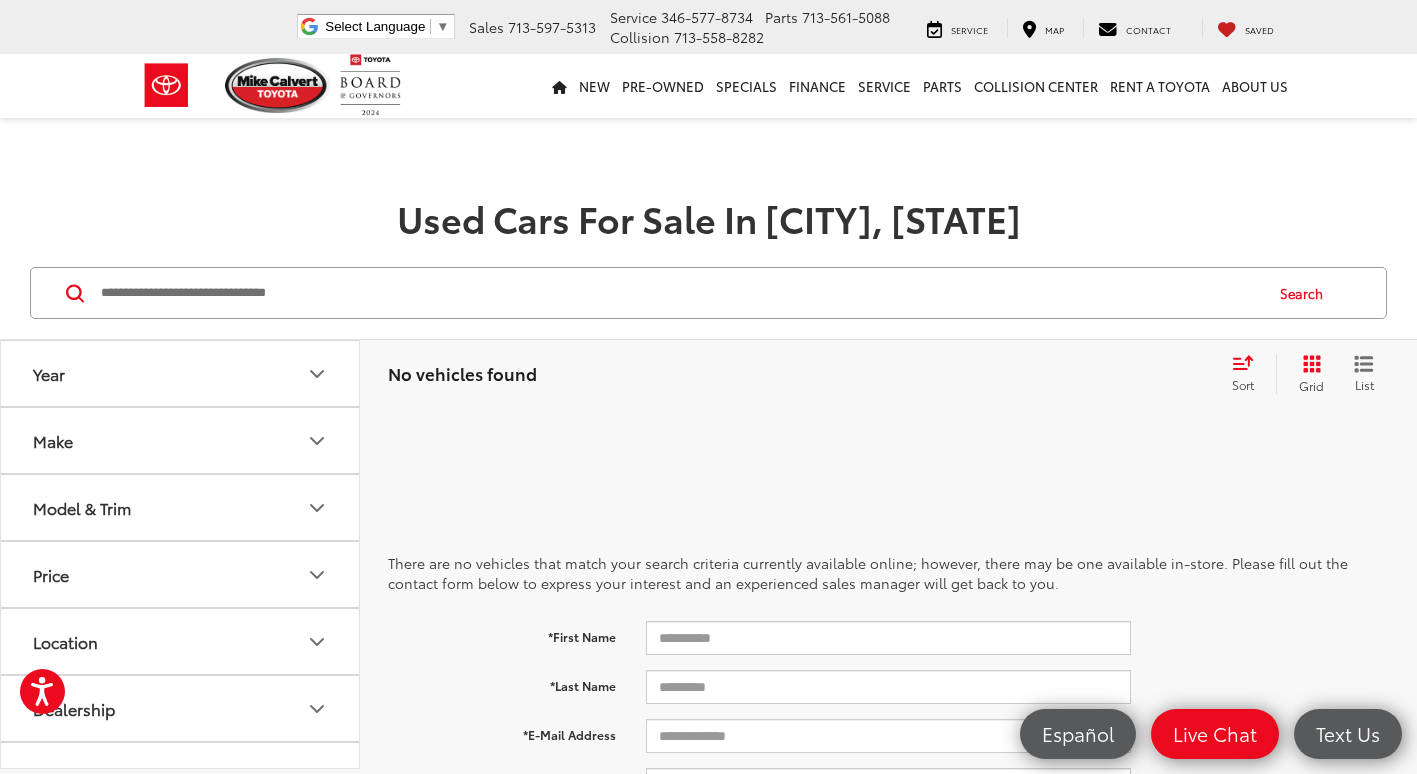 click at bounding box center (680, 293) 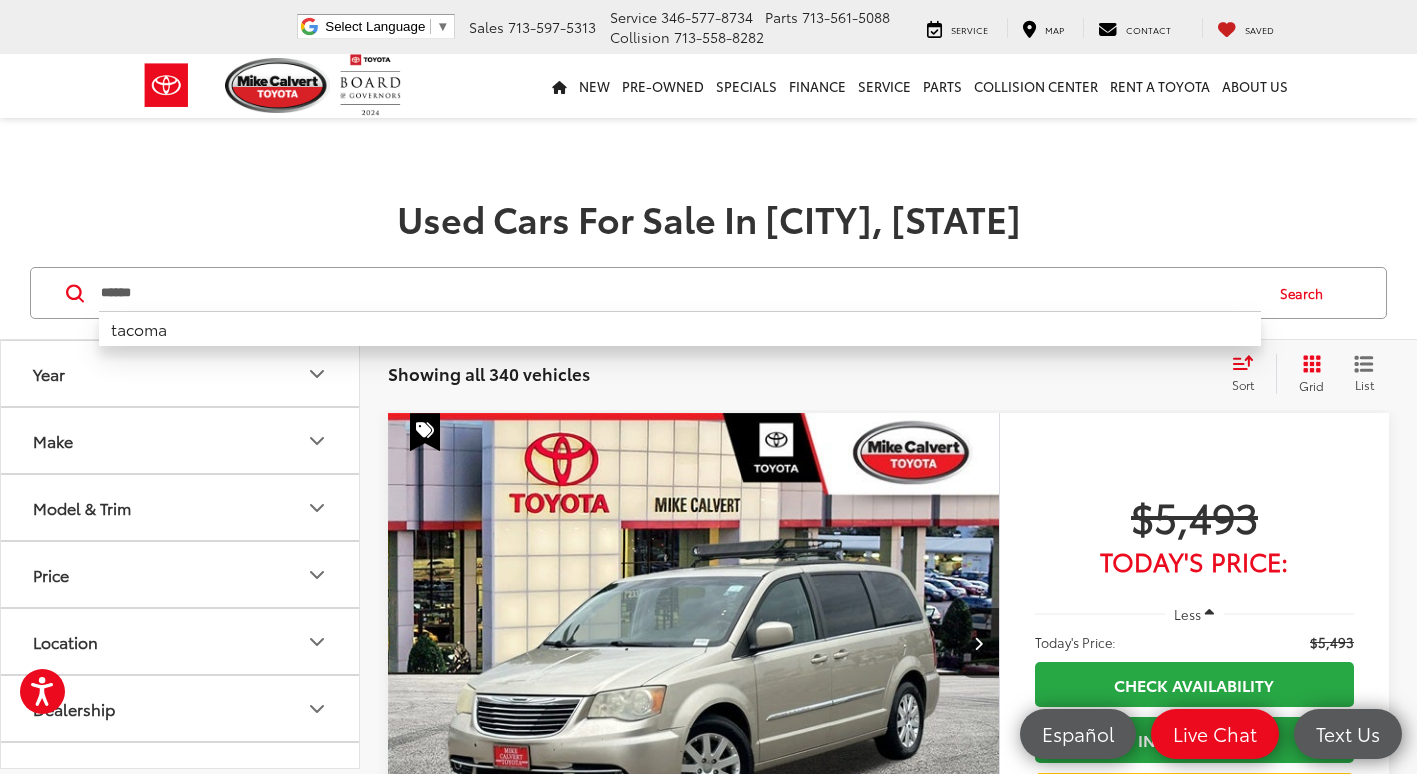 type on "******" 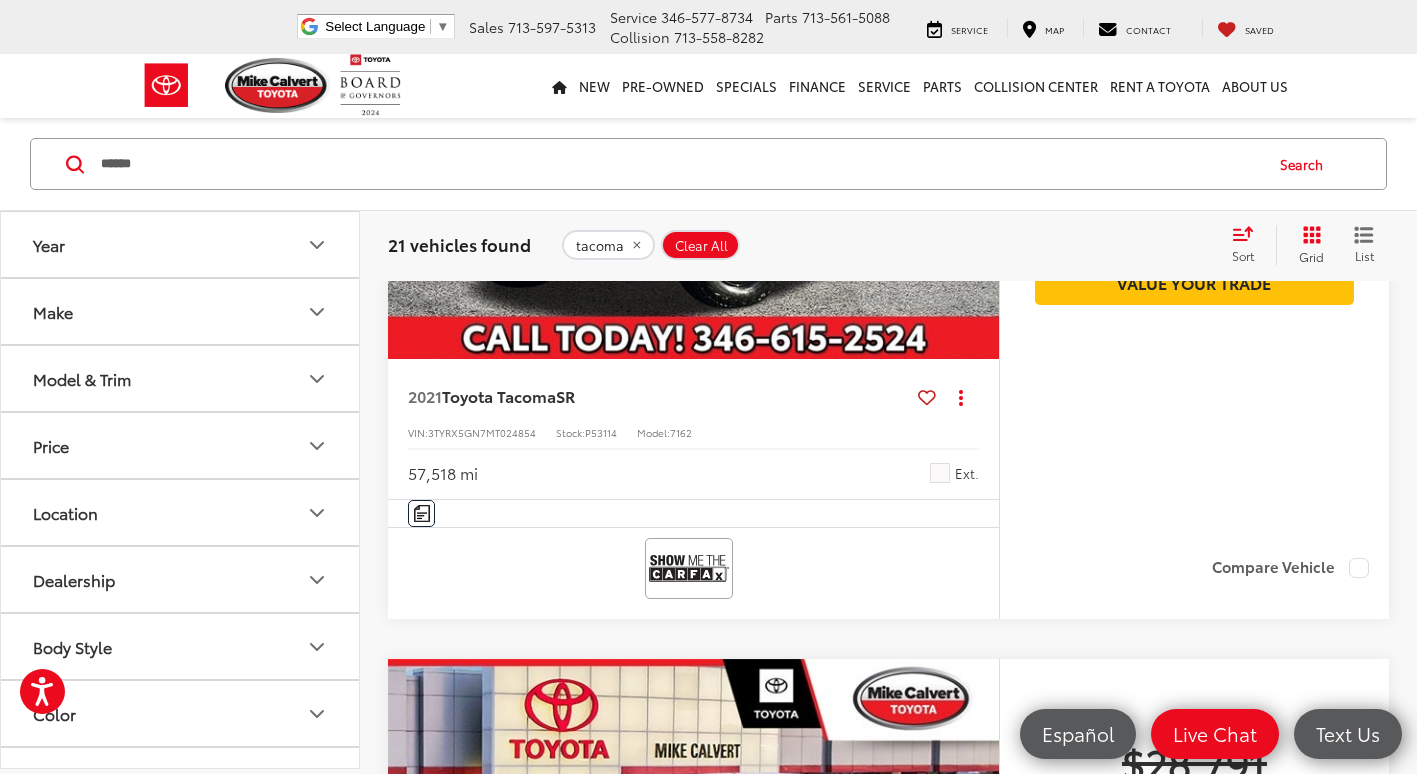 scroll, scrollTop: 1200, scrollLeft: 0, axis: vertical 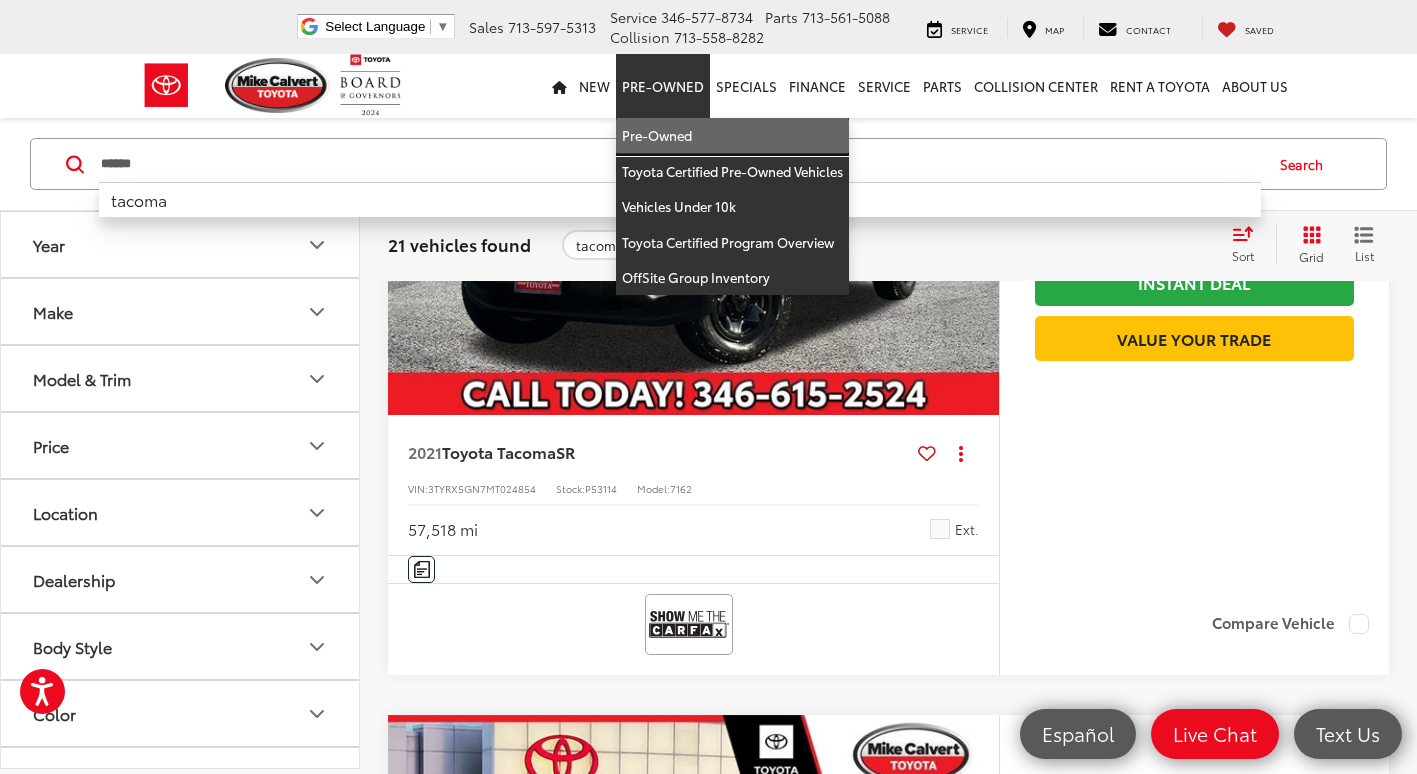 click on "Pre-Owned" at bounding box center [732, 136] 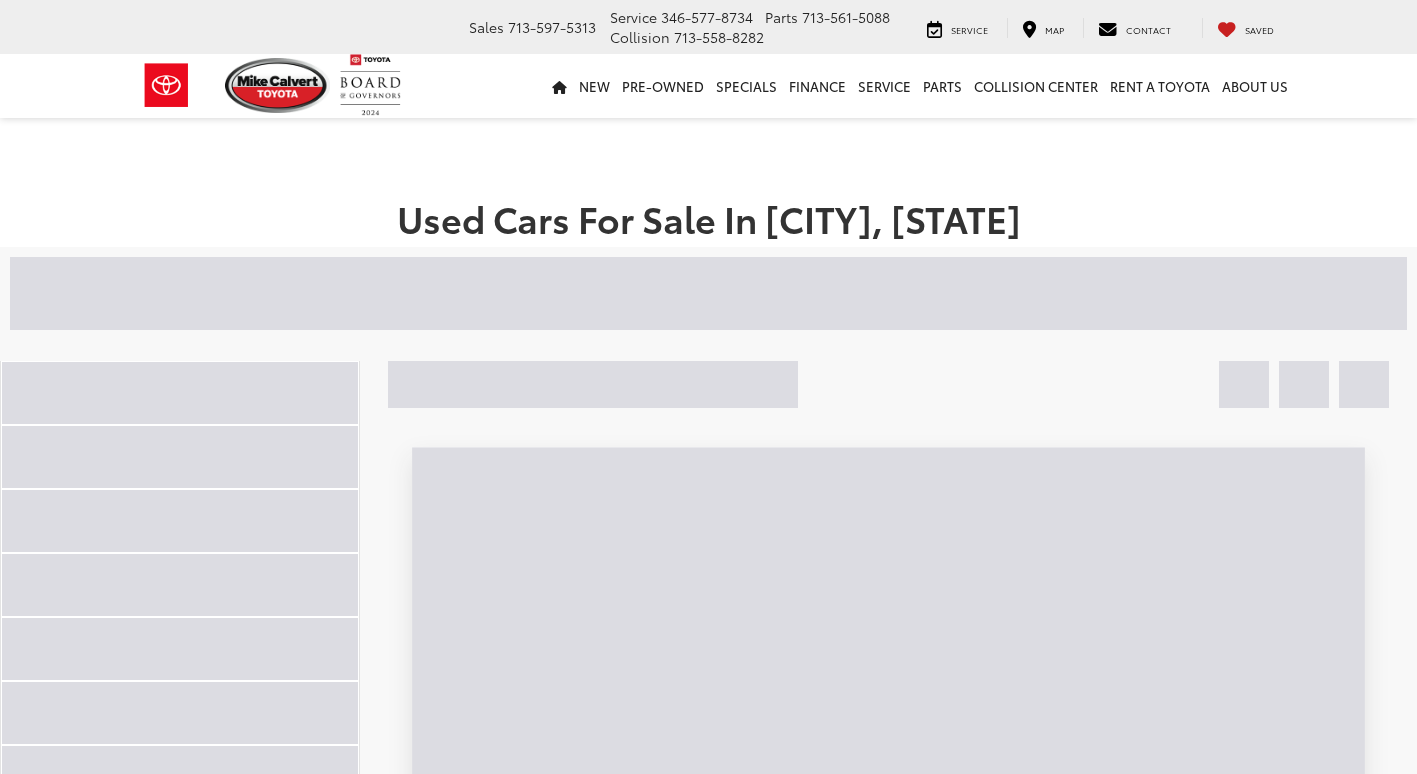 scroll, scrollTop: 0, scrollLeft: 0, axis: both 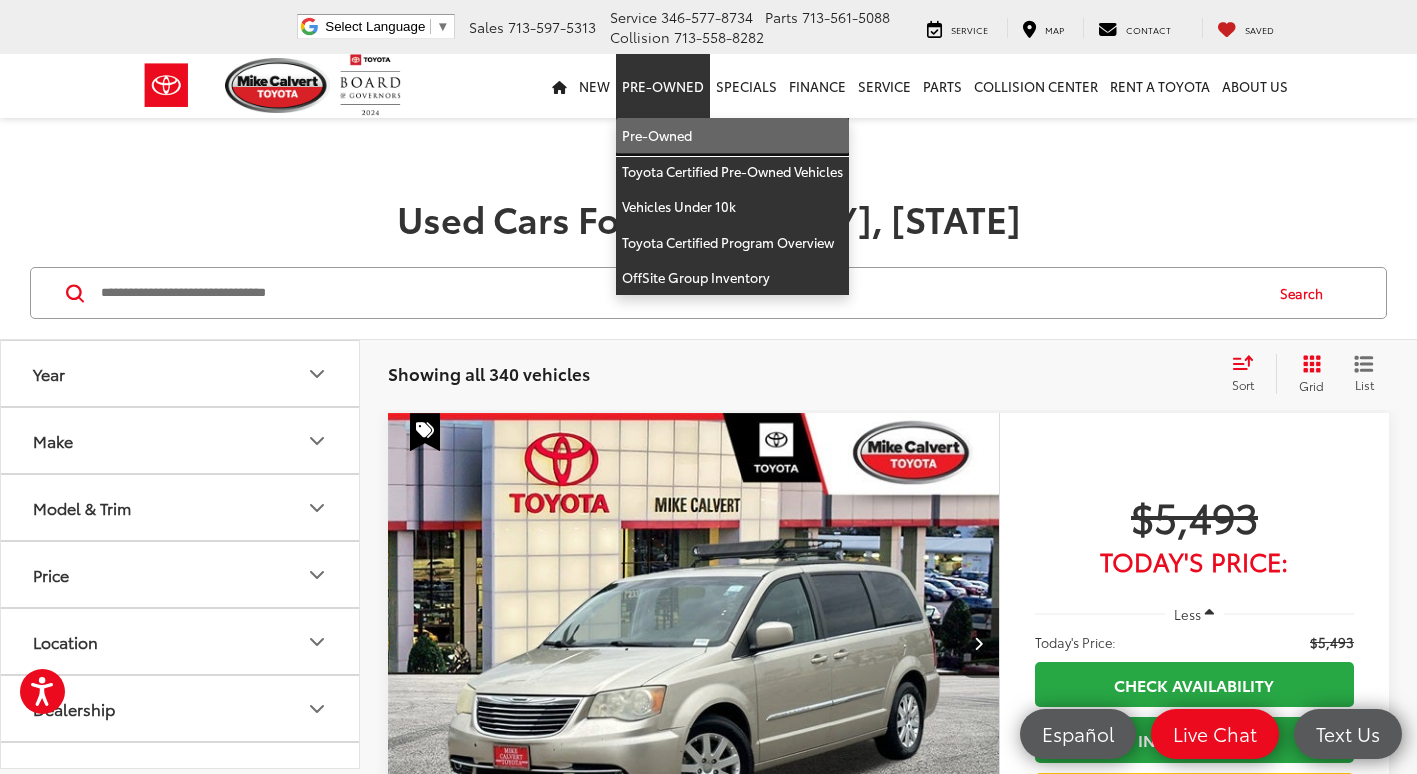 drag, startPoint x: 686, startPoint y: 123, endPoint x: 631, endPoint y: 15, distance: 121.19818 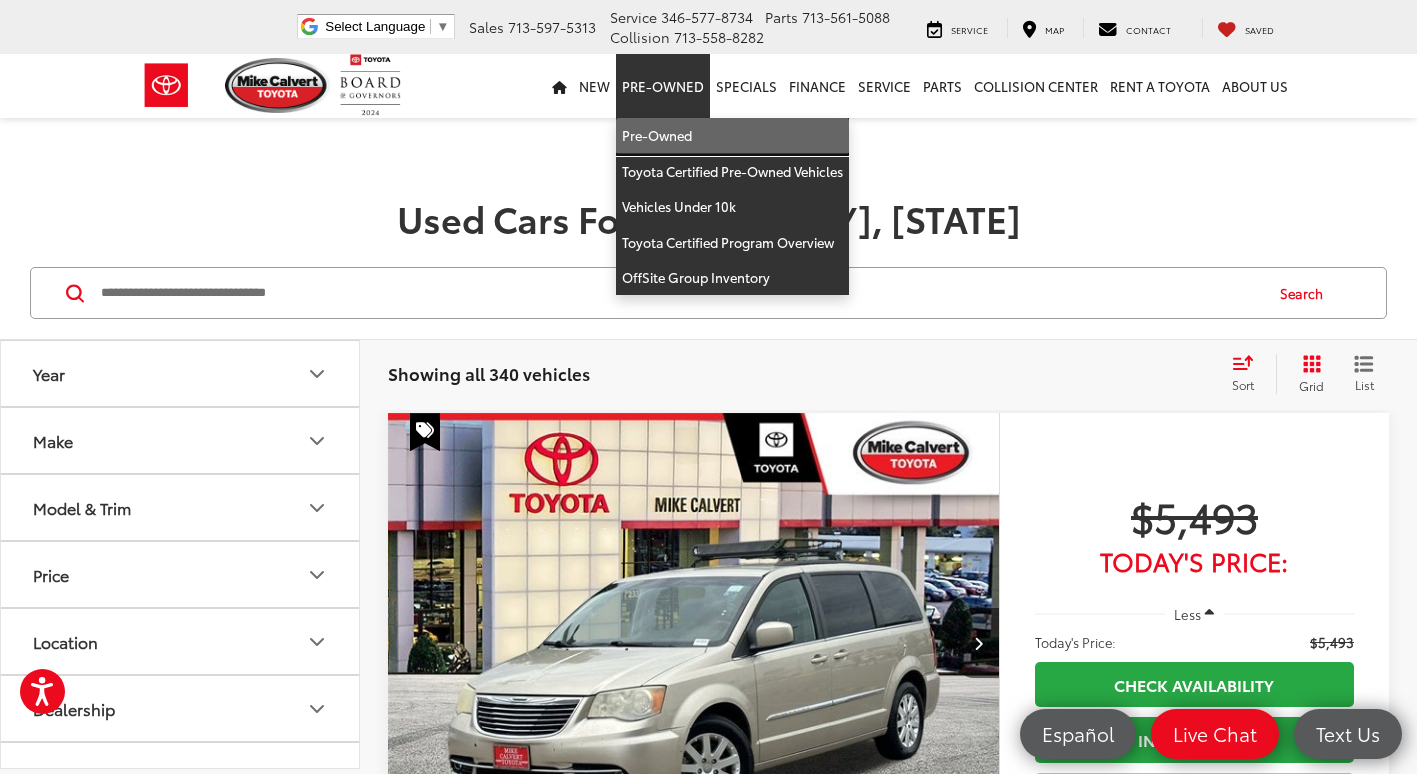 click on "Pre-Owned" at bounding box center [732, 136] 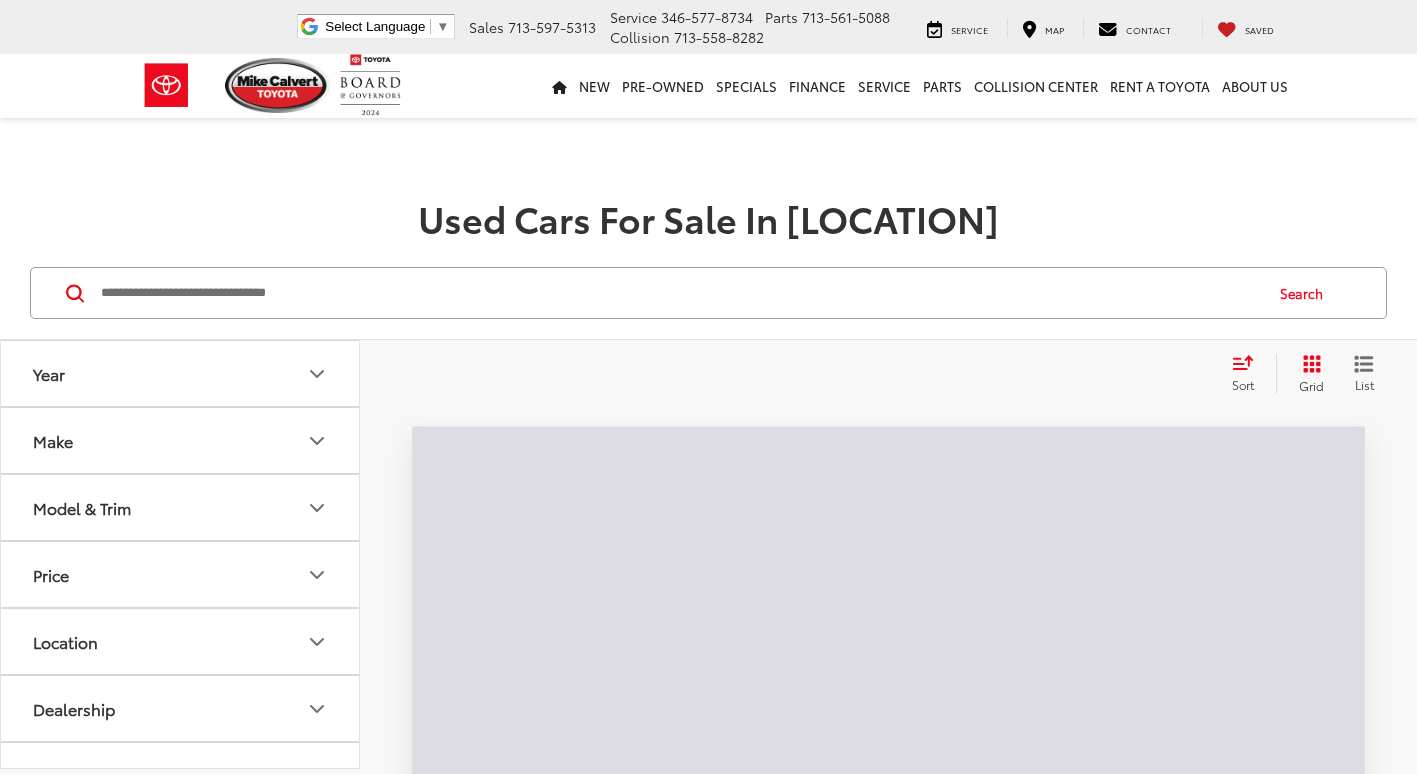 scroll, scrollTop: 0, scrollLeft: 0, axis: both 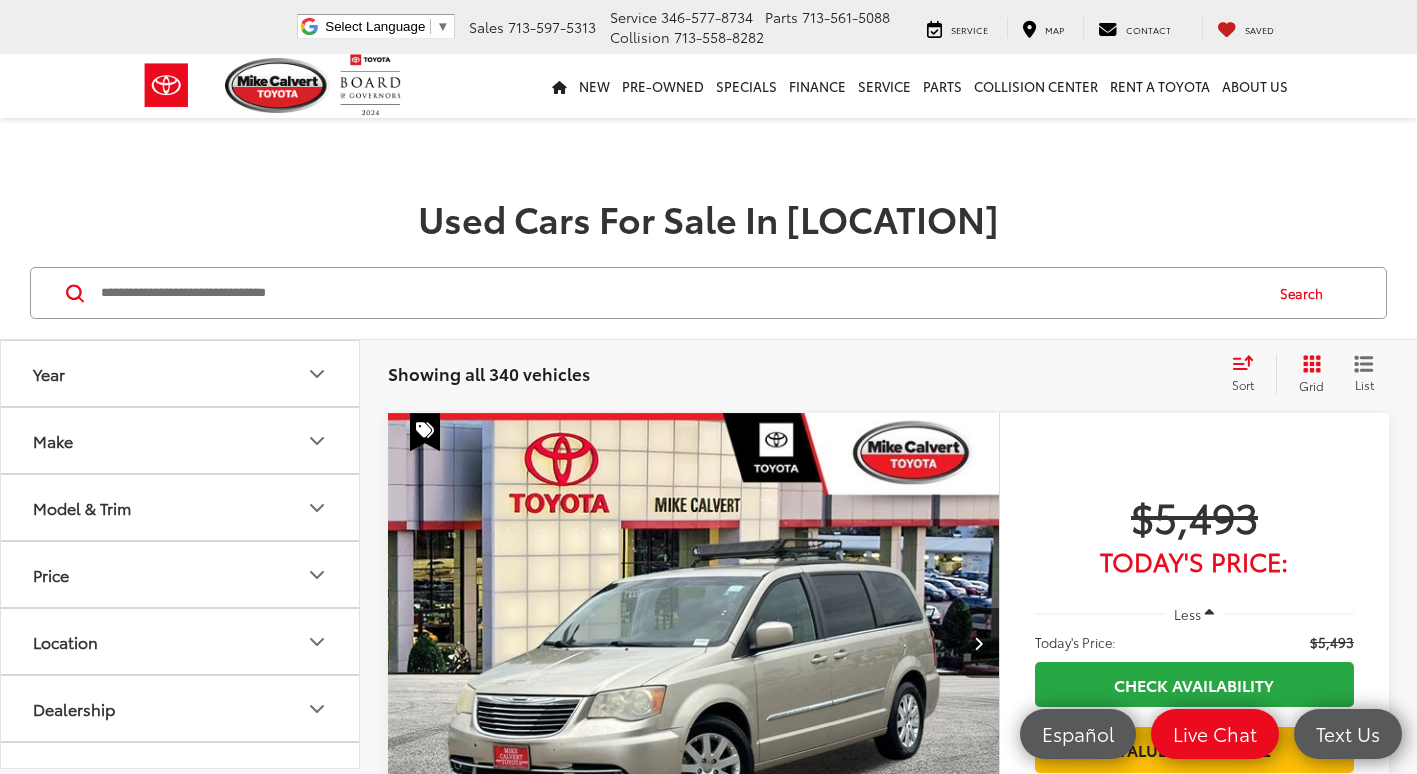 click at bounding box center (680, 293) 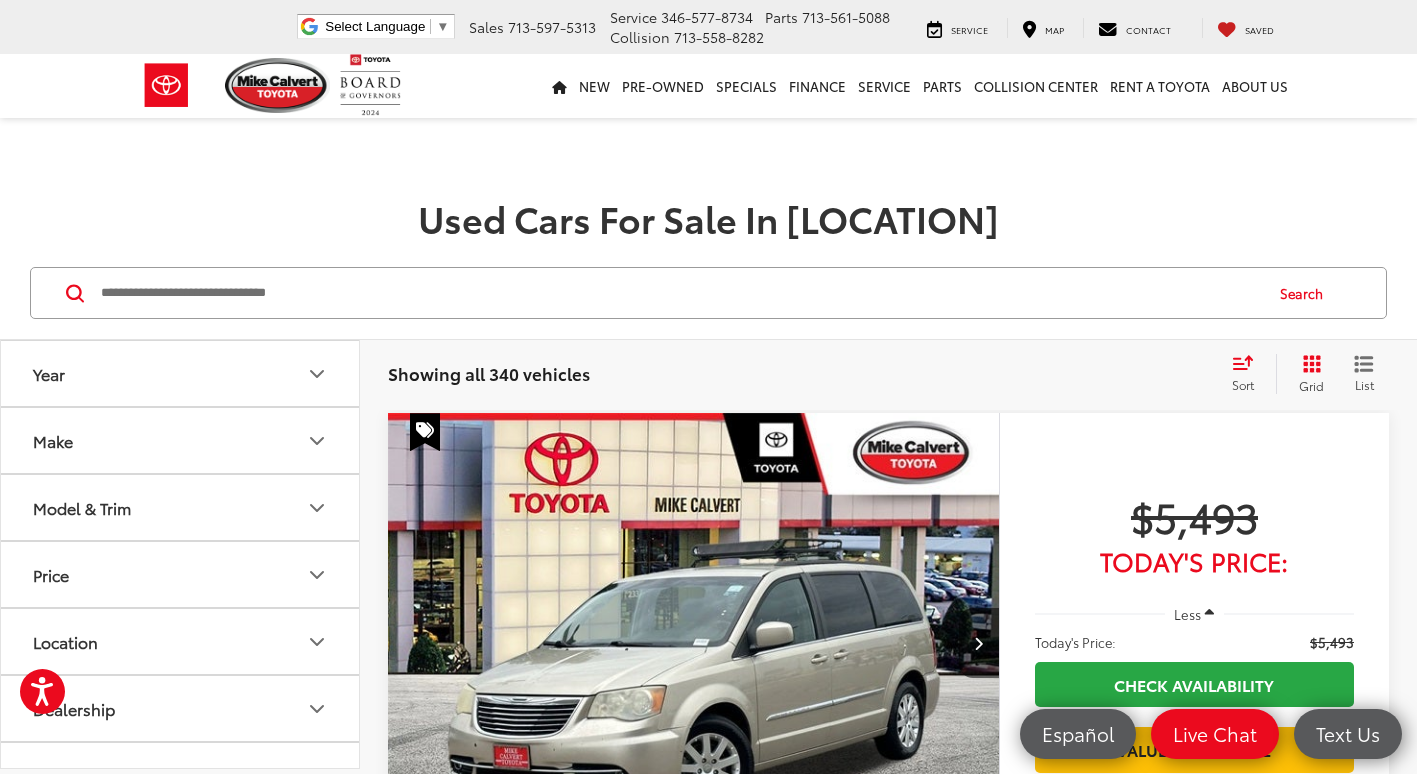 type on "*" 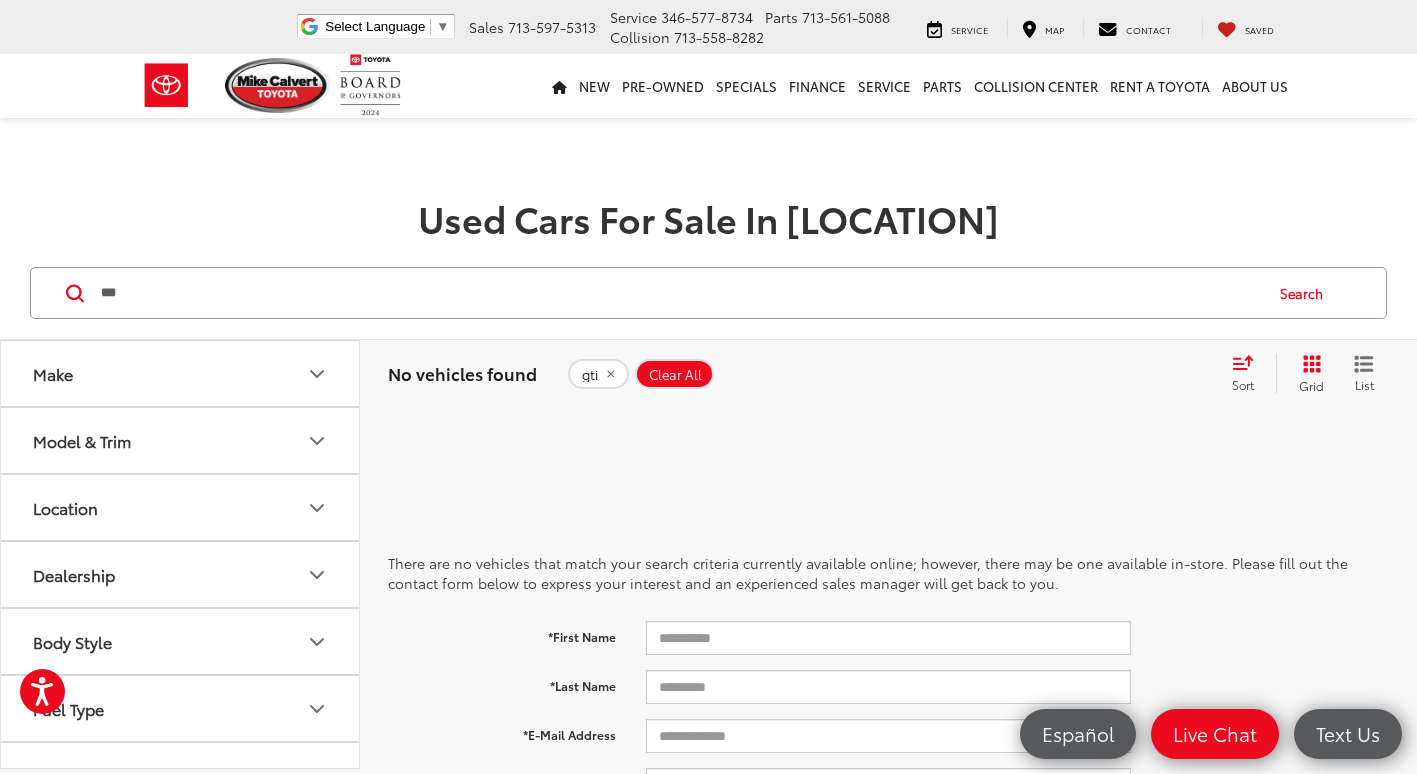 click on "***" at bounding box center [680, 293] 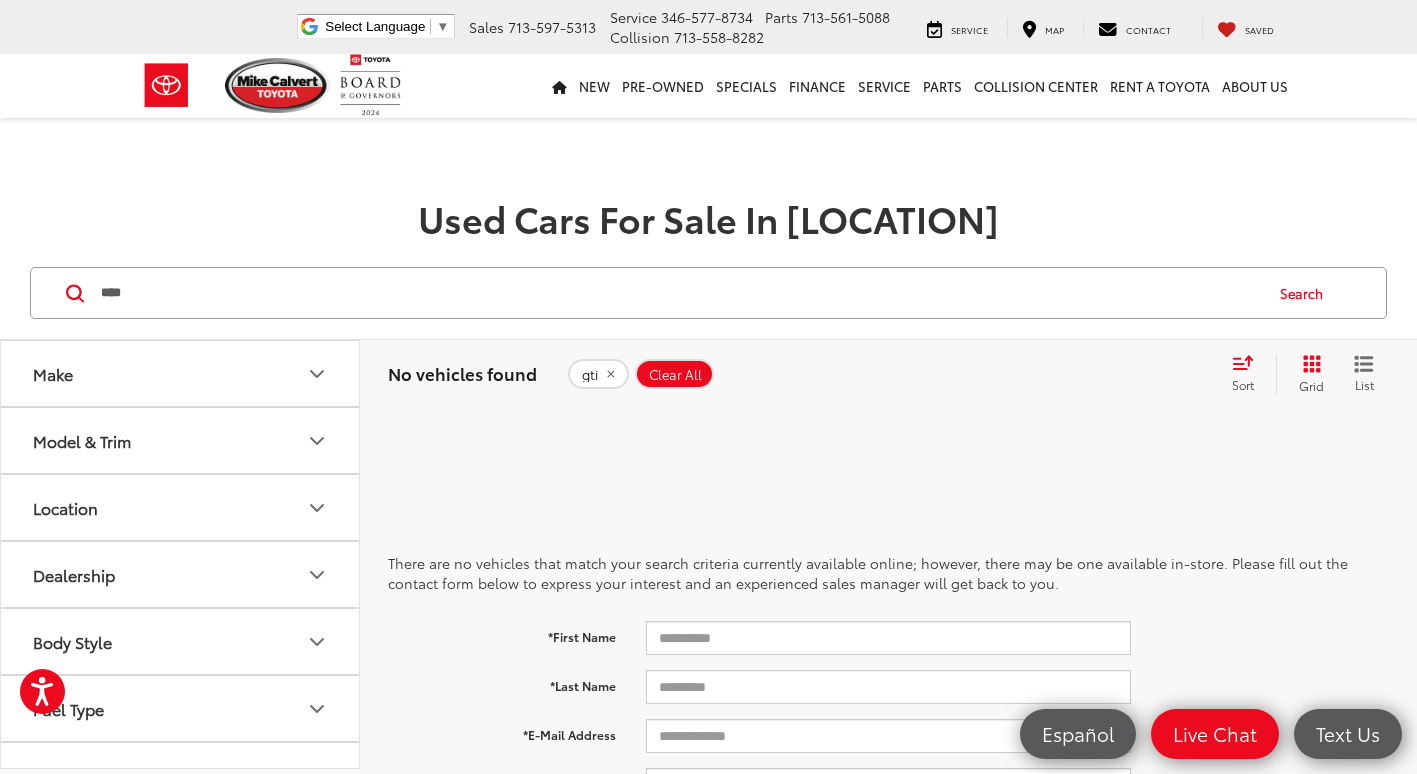 type on "****" 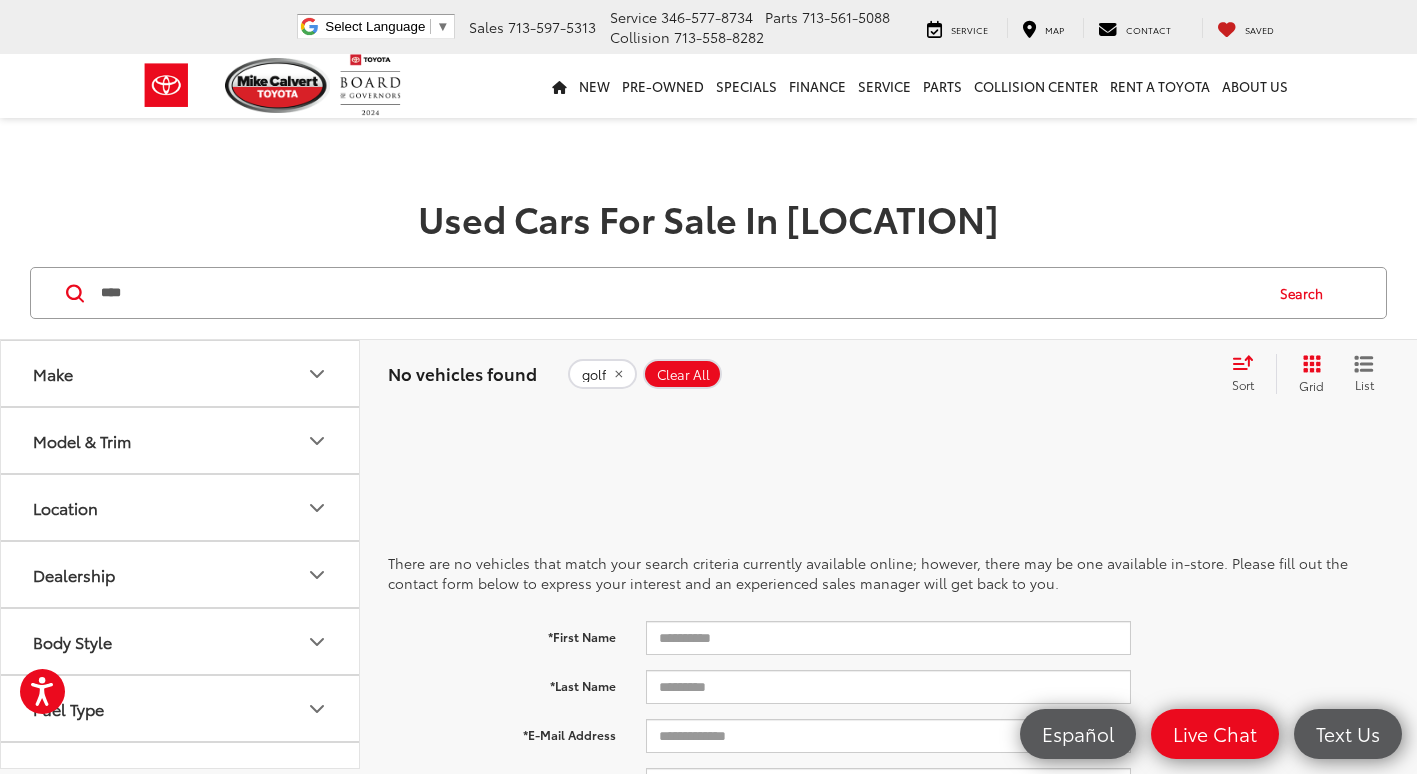 click on "****" at bounding box center (680, 293) 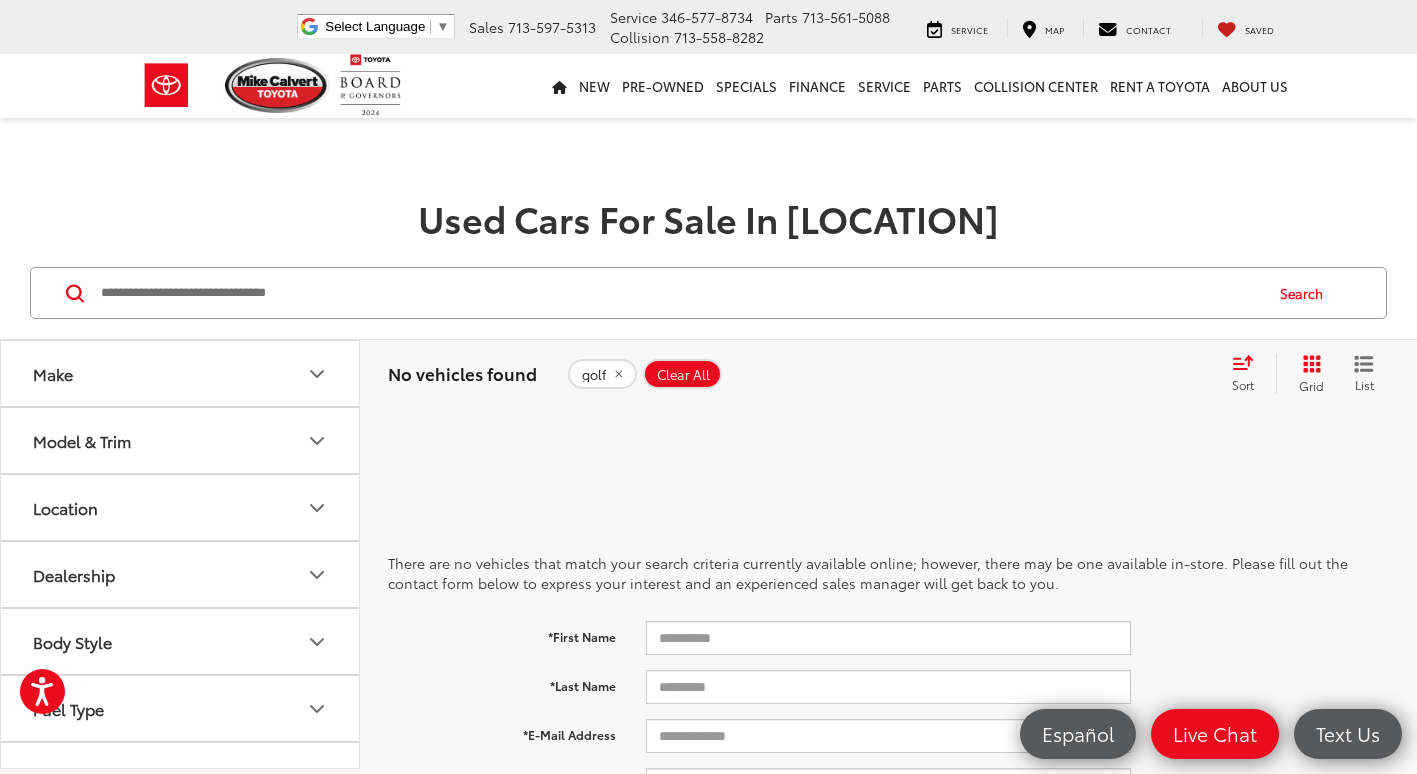 click 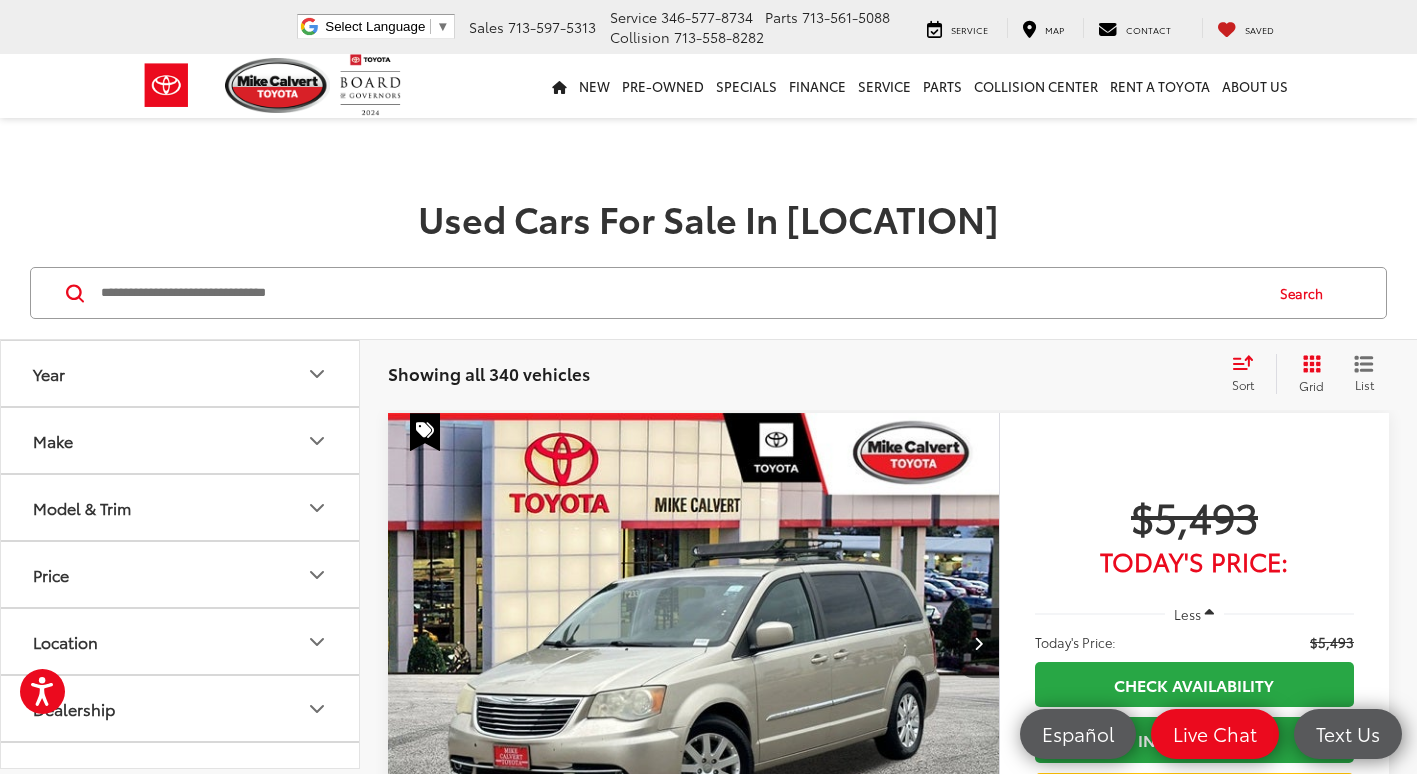 click at bounding box center [680, 293] 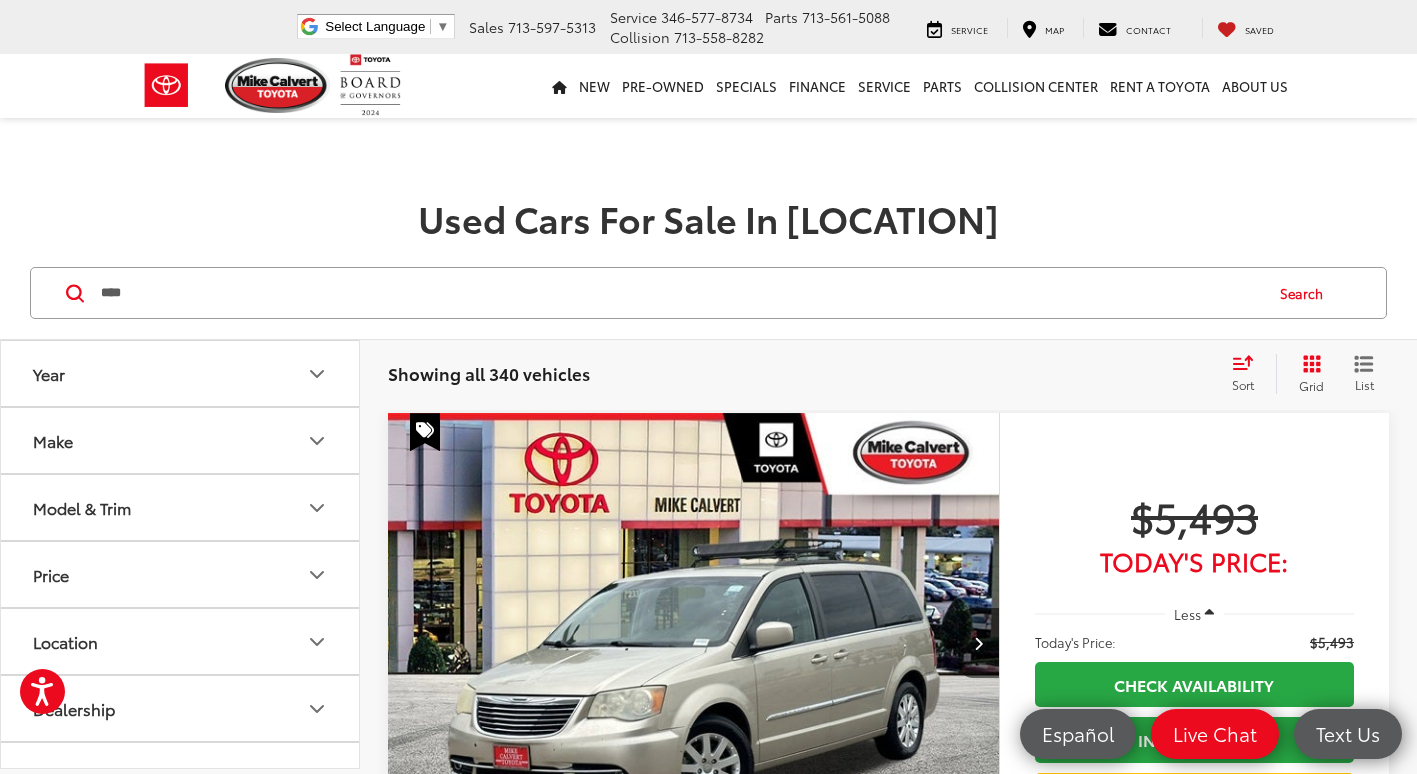 type on "****" 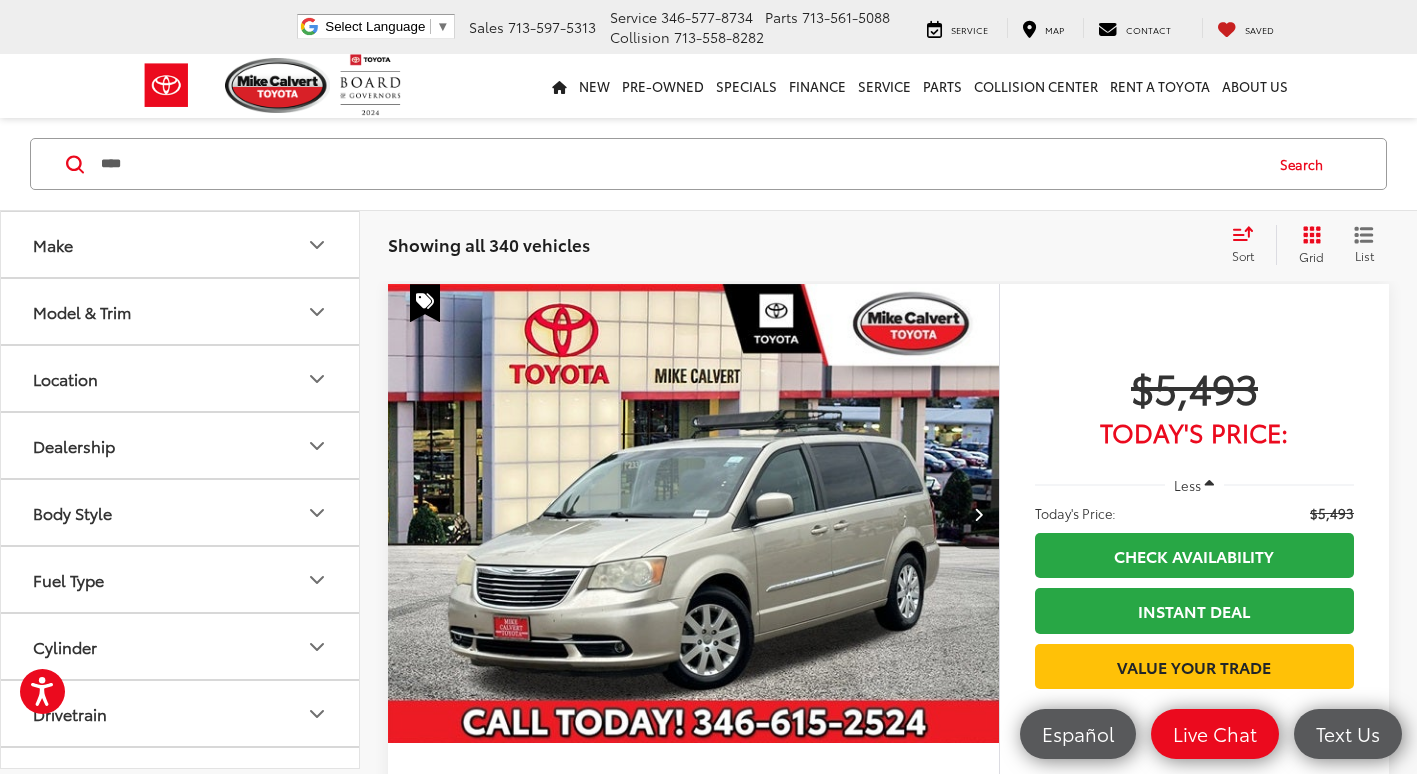 scroll, scrollTop: 300, scrollLeft: 0, axis: vertical 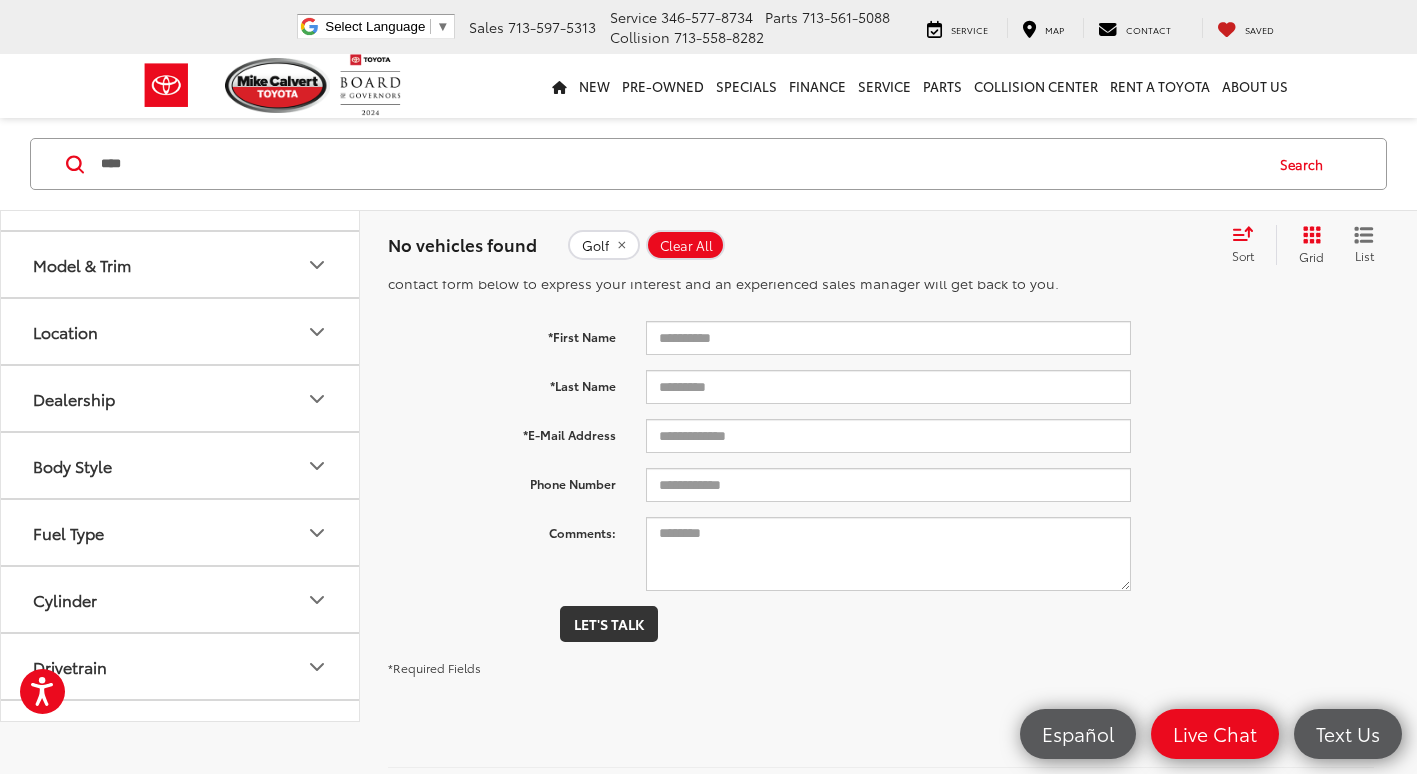 click on "****" at bounding box center (680, 164) 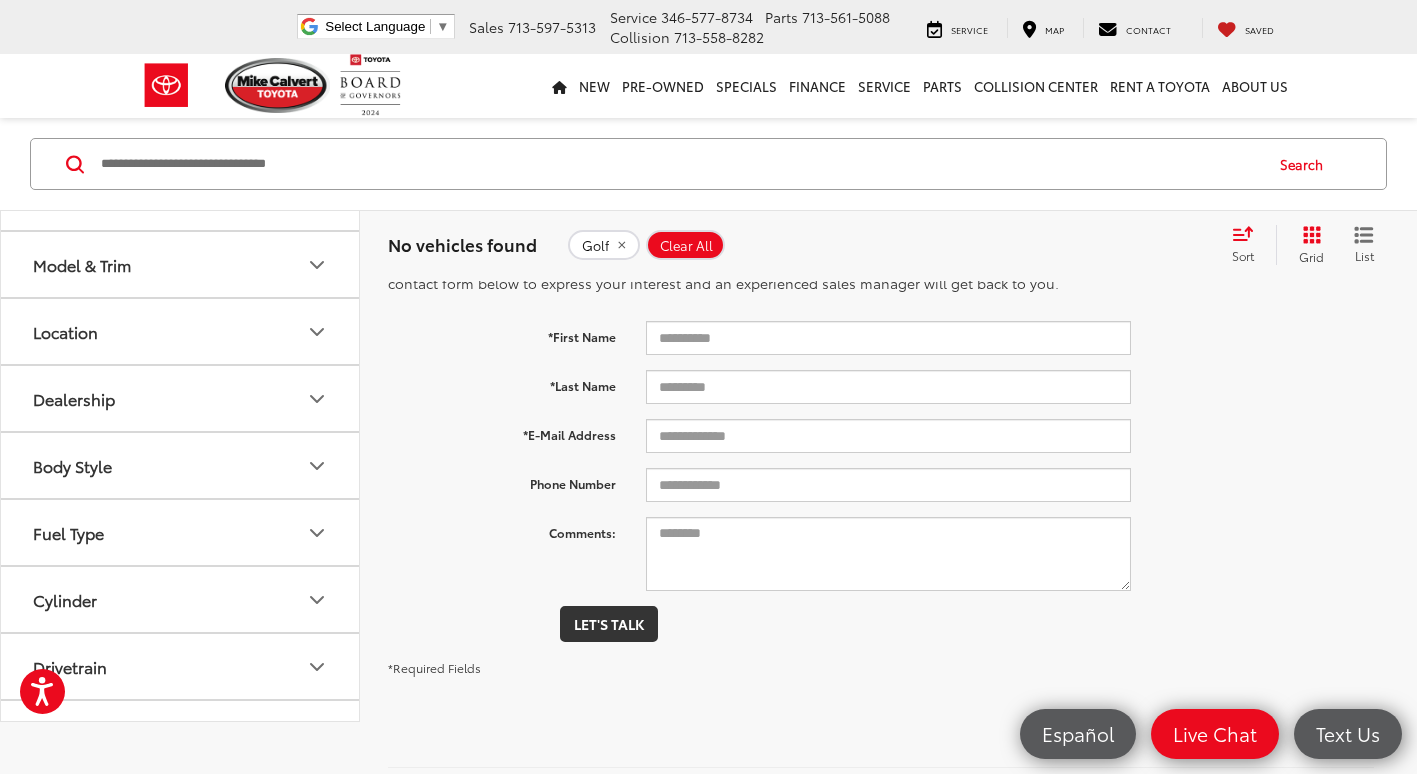 type 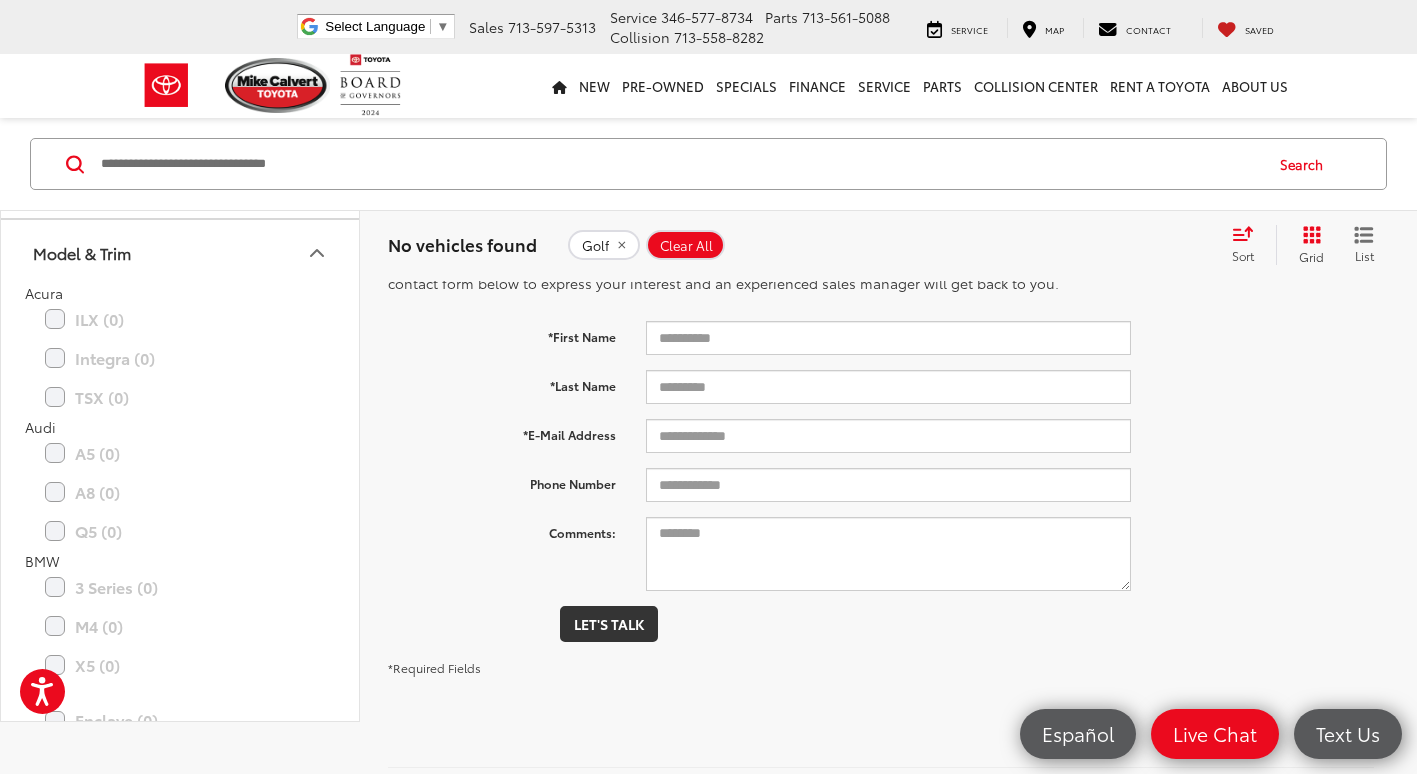 scroll, scrollTop: 0, scrollLeft: 0, axis: both 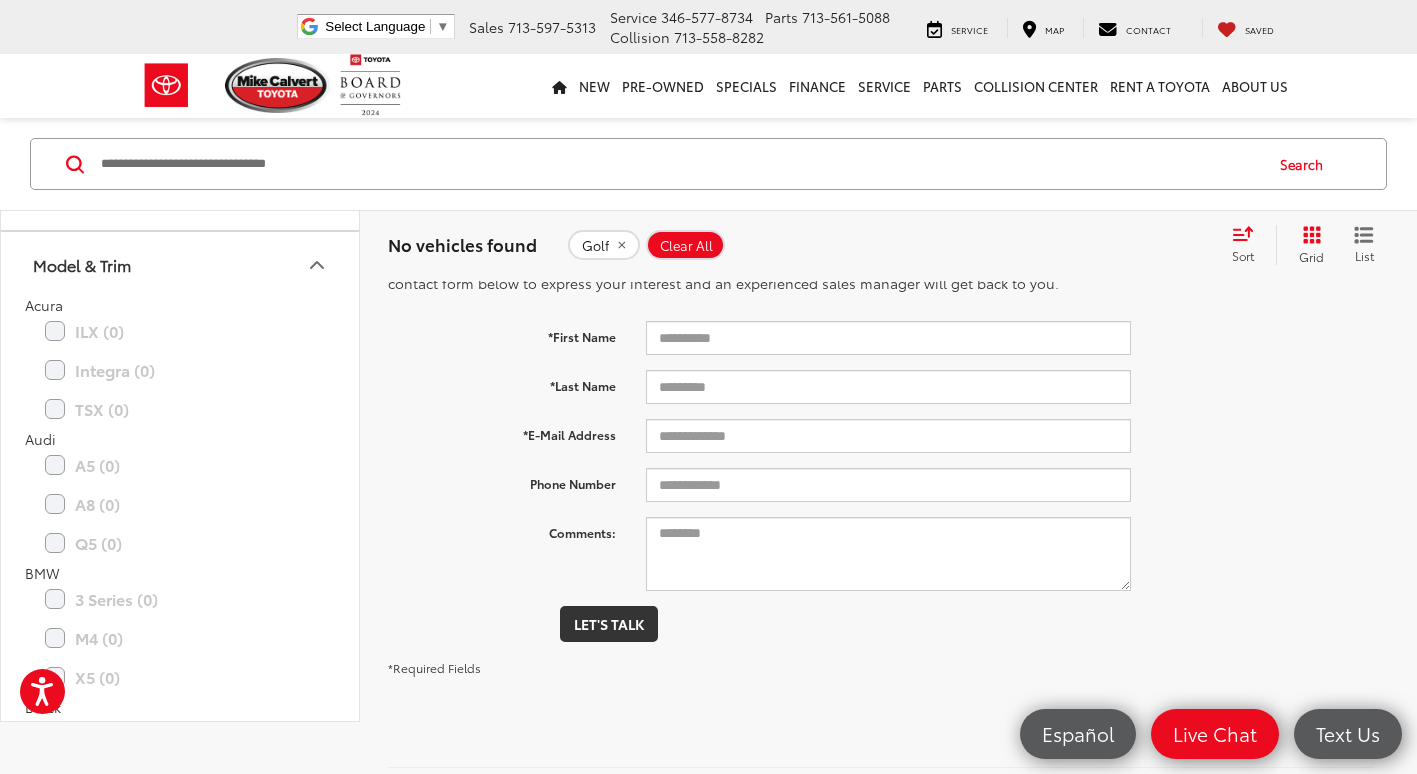 click on "Model & Trim" at bounding box center (181, 264) 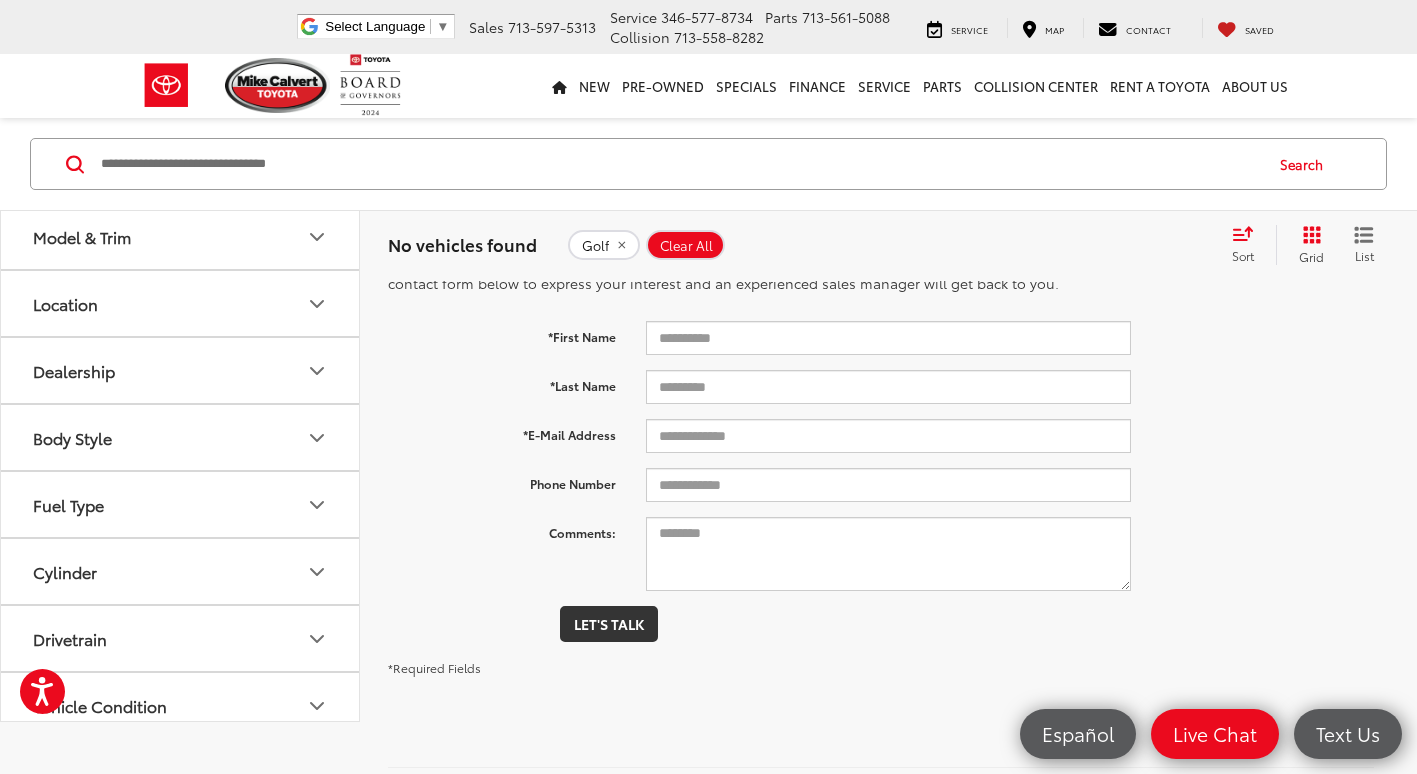 scroll, scrollTop: 0, scrollLeft: 0, axis: both 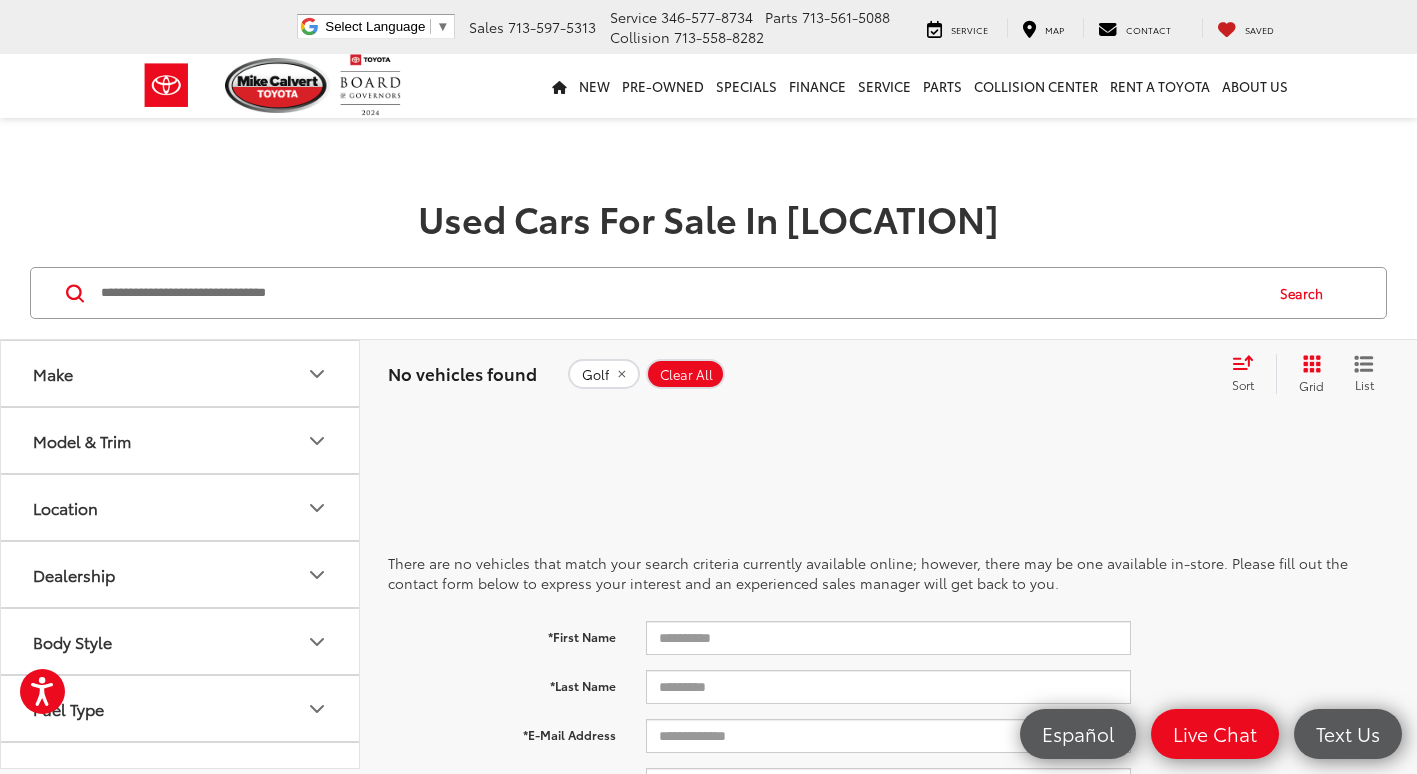 click on "Model & Trim" at bounding box center [181, 440] 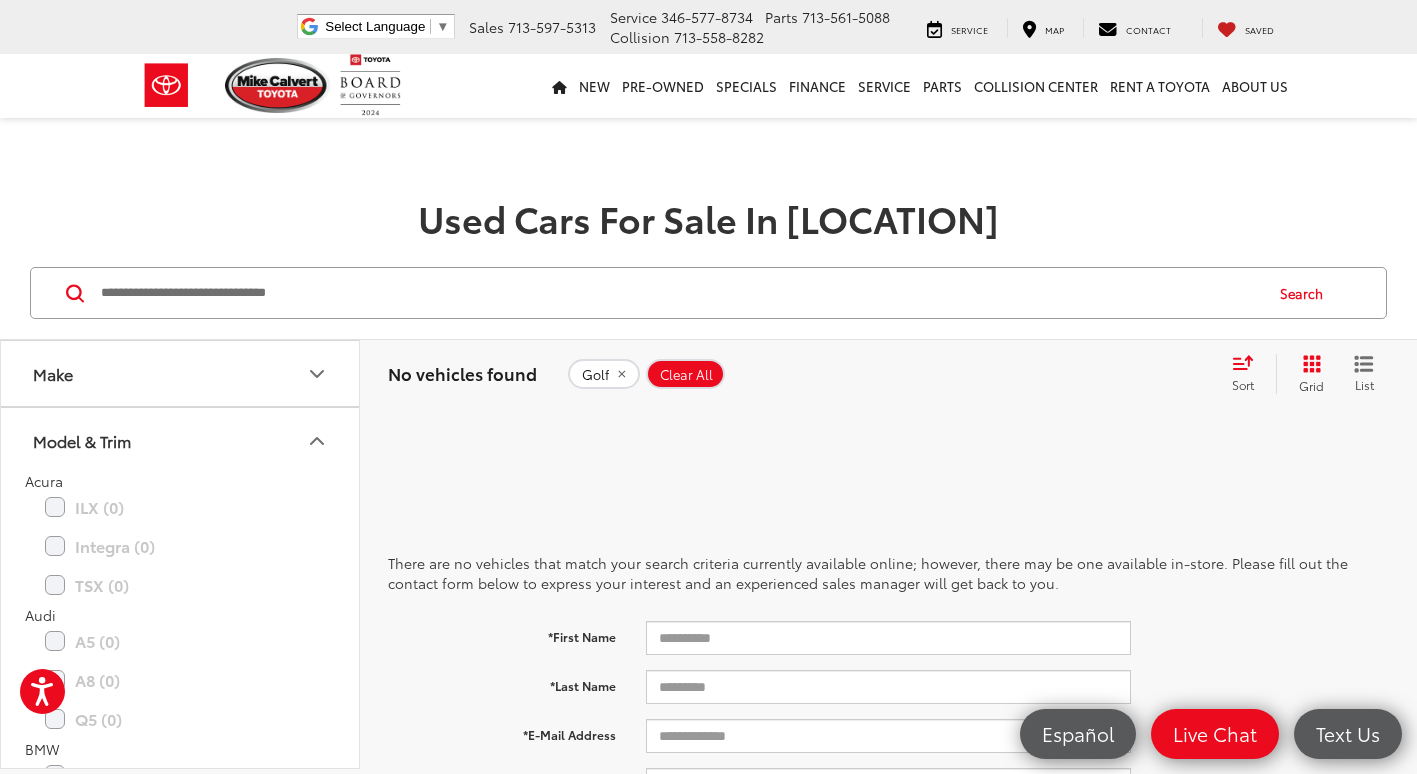 click on "Make" at bounding box center [181, 373] 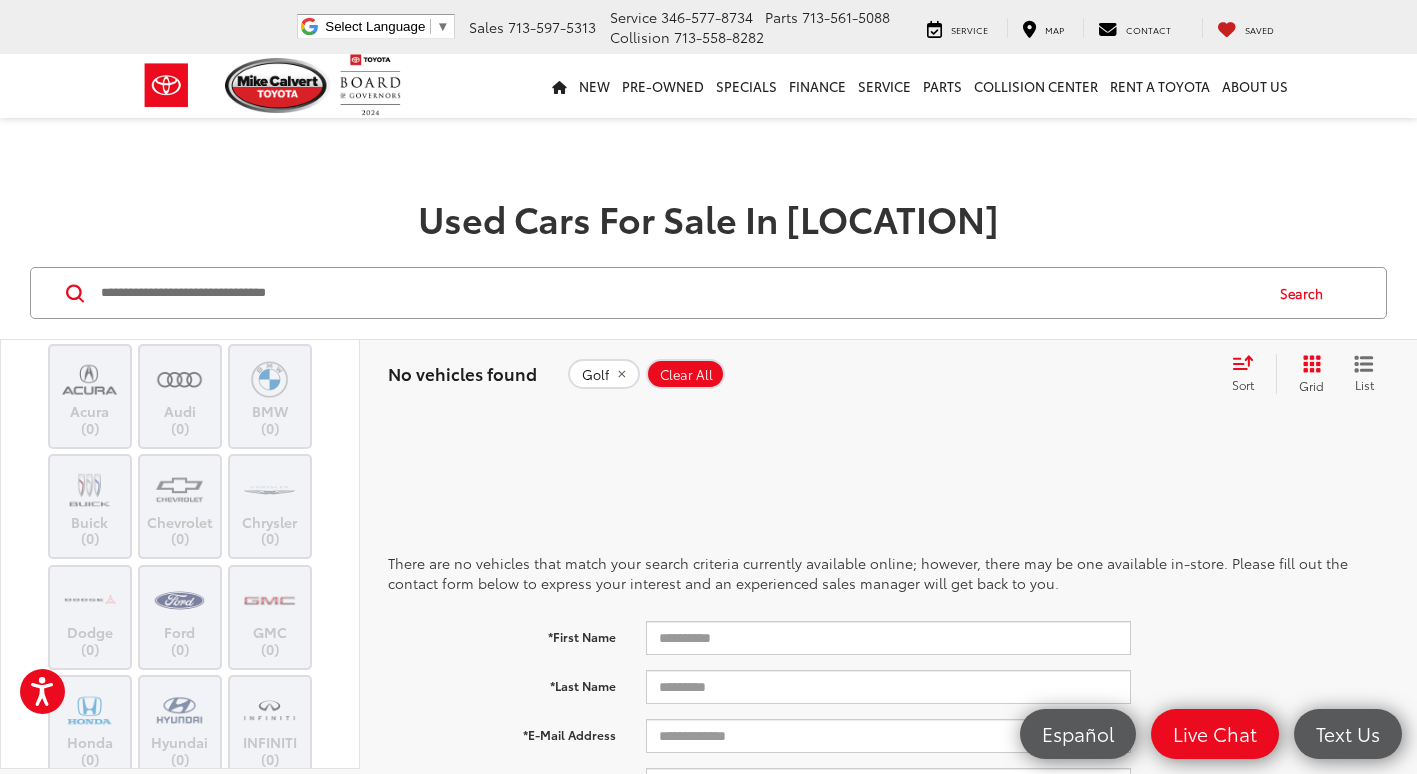 scroll, scrollTop: 100, scrollLeft: 0, axis: vertical 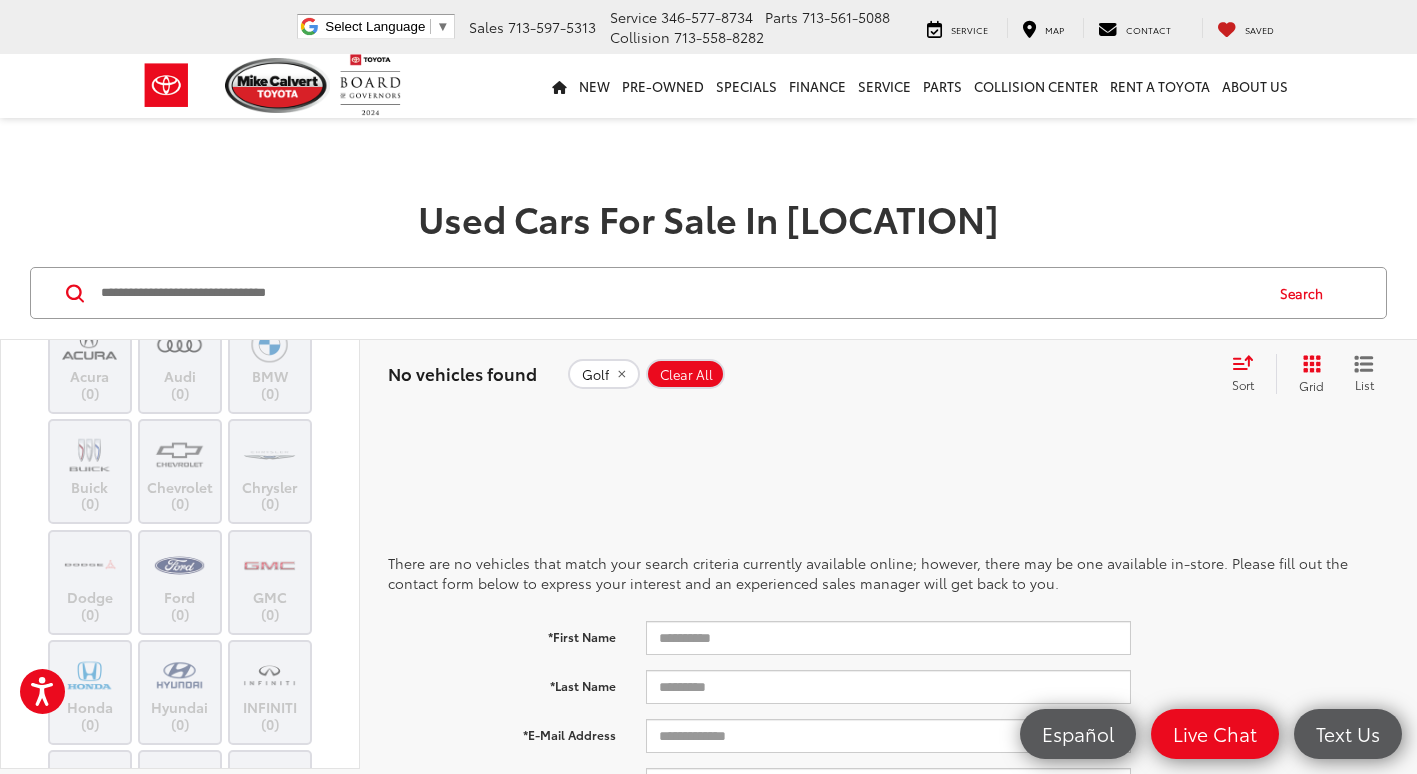 click 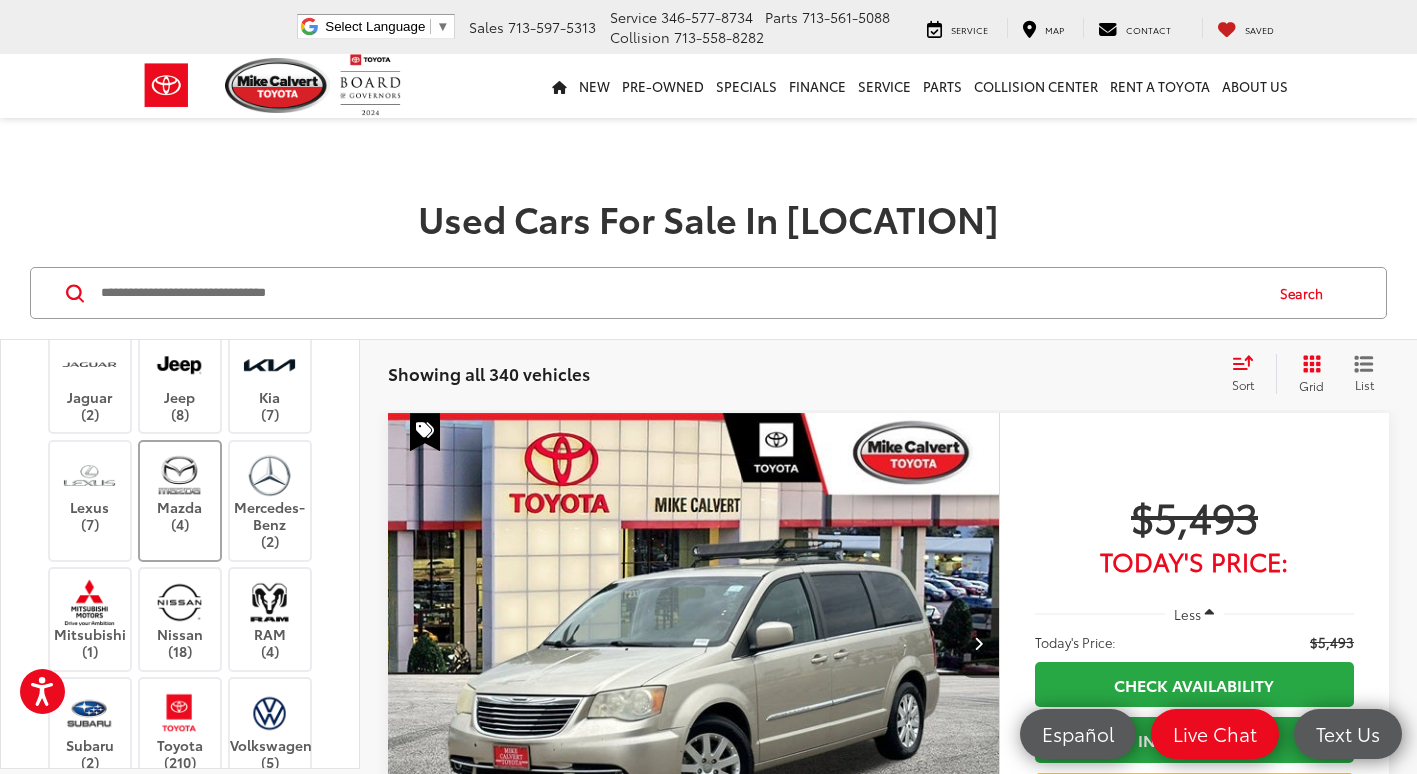 scroll, scrollTop: 867, scrollLeft: 0, axis: vertical 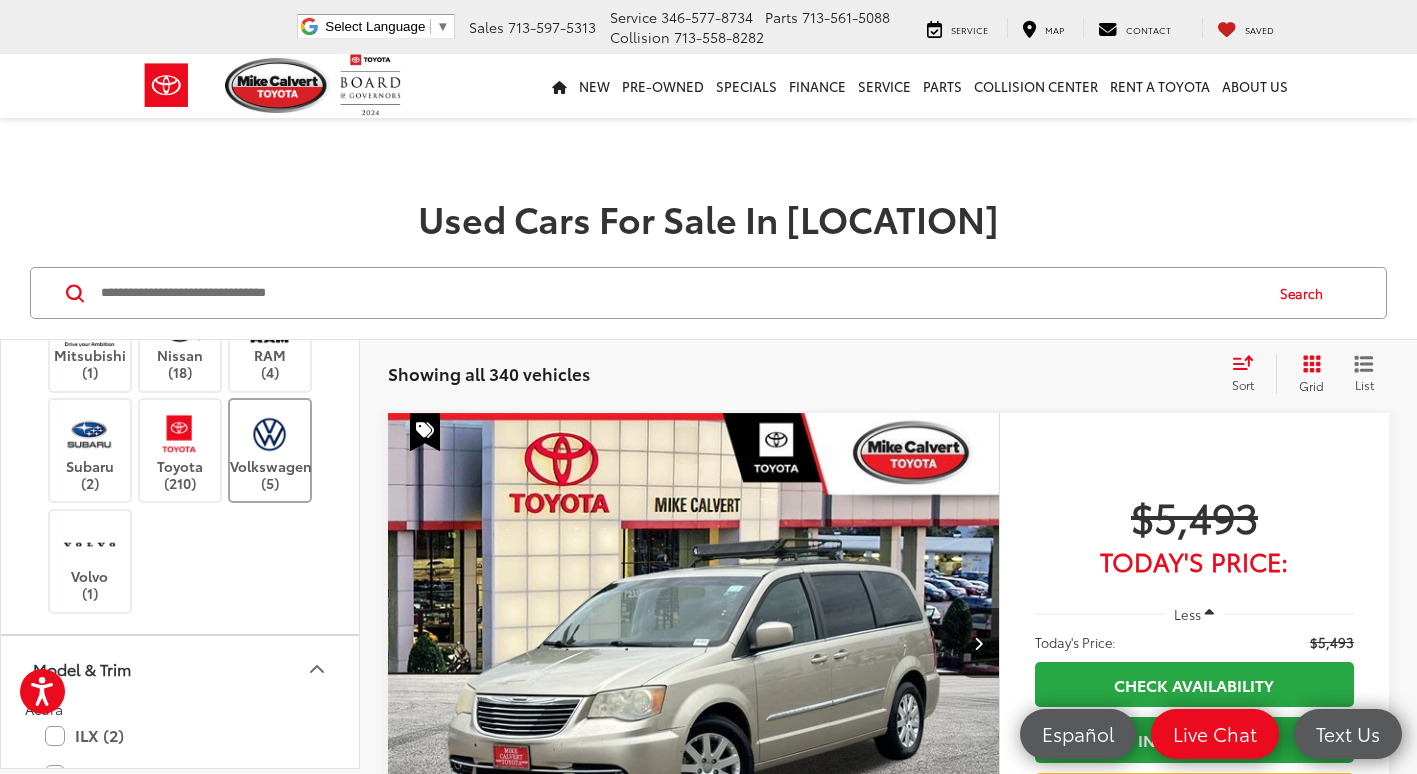 click on "Volkswagen   (5)" at bounding box center (270, 450) 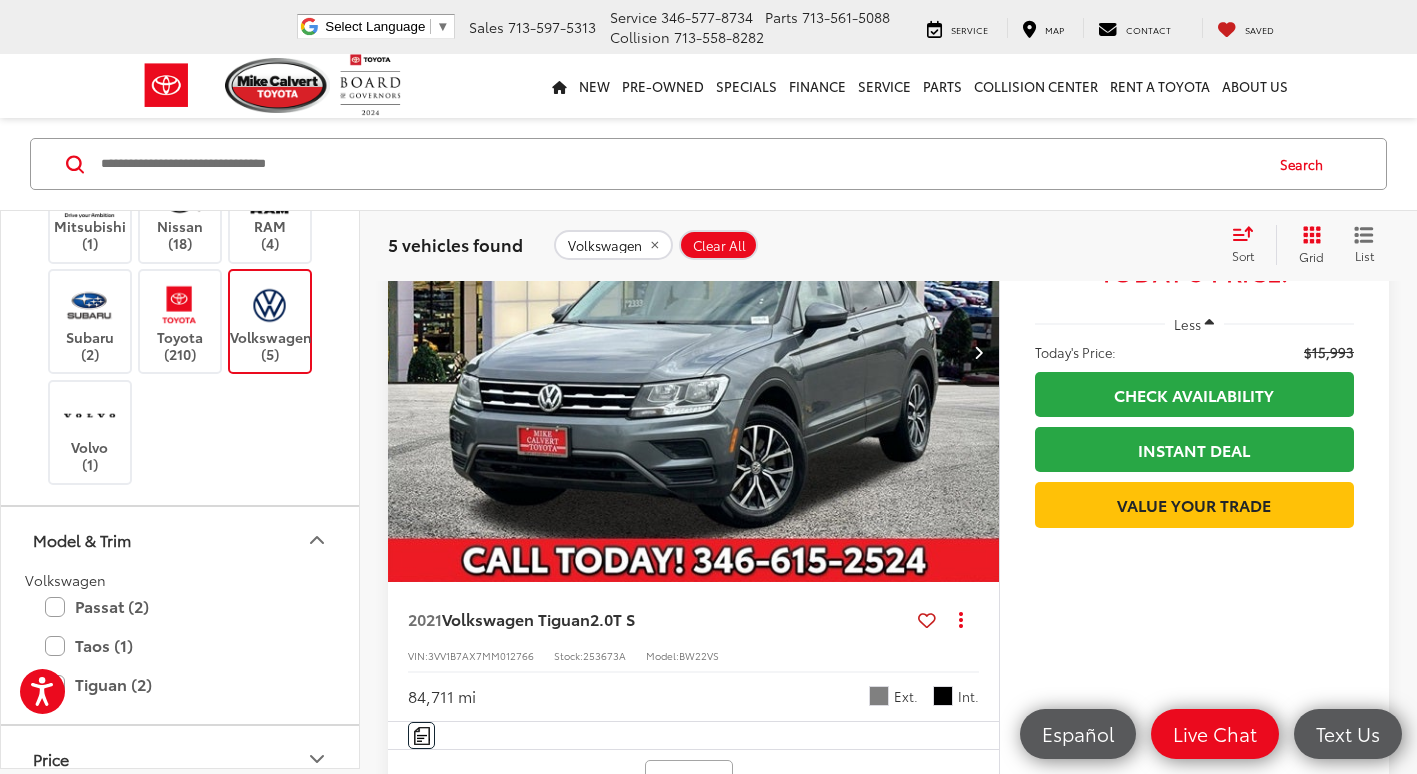 scroll, scrollTop: 1300, scrollLeft: 0, axis: vertical 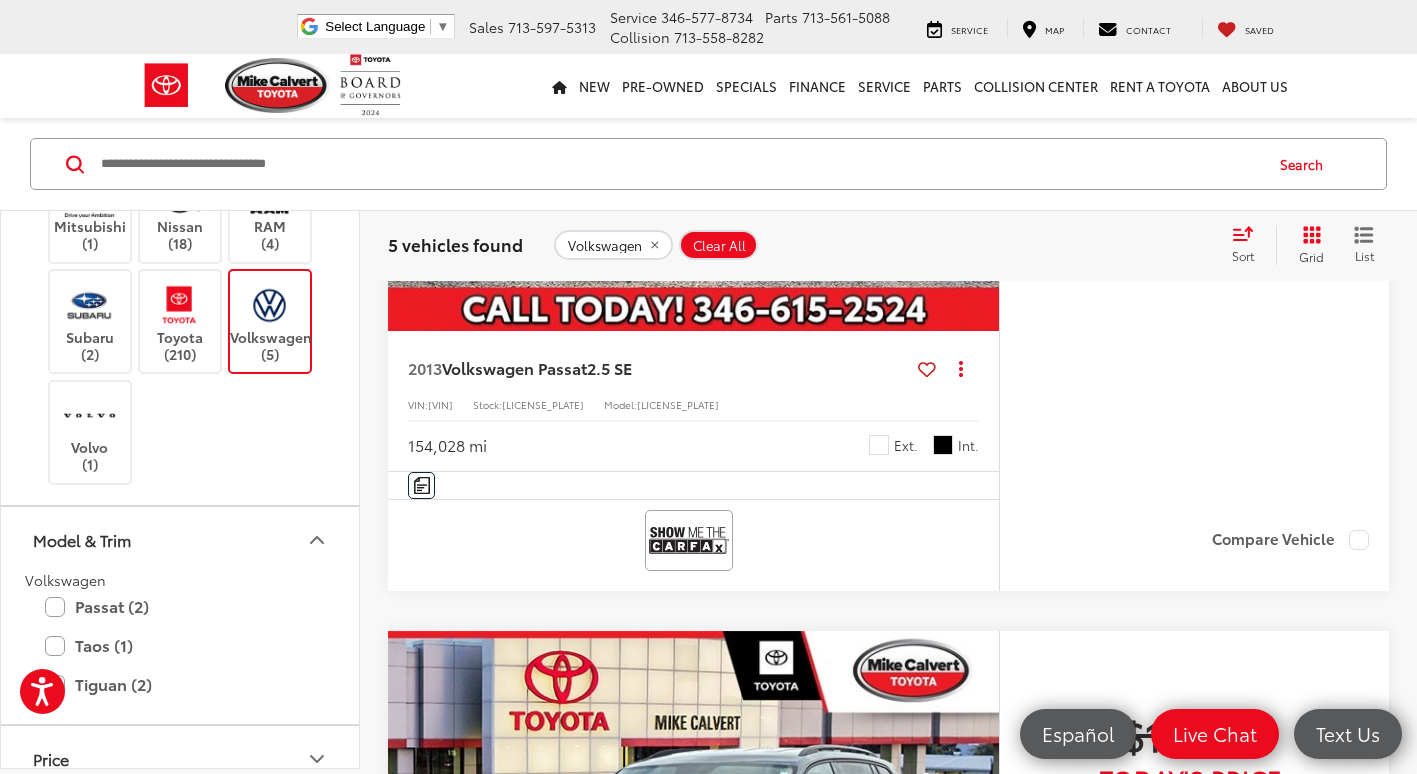 click on "Track Price
$6,991
Today's Price:
Less
Today's Price:
$6,991
Check Availability
Instant Deal
Instant Deal
Value Your Trade" at bounding box center [1194, 193] 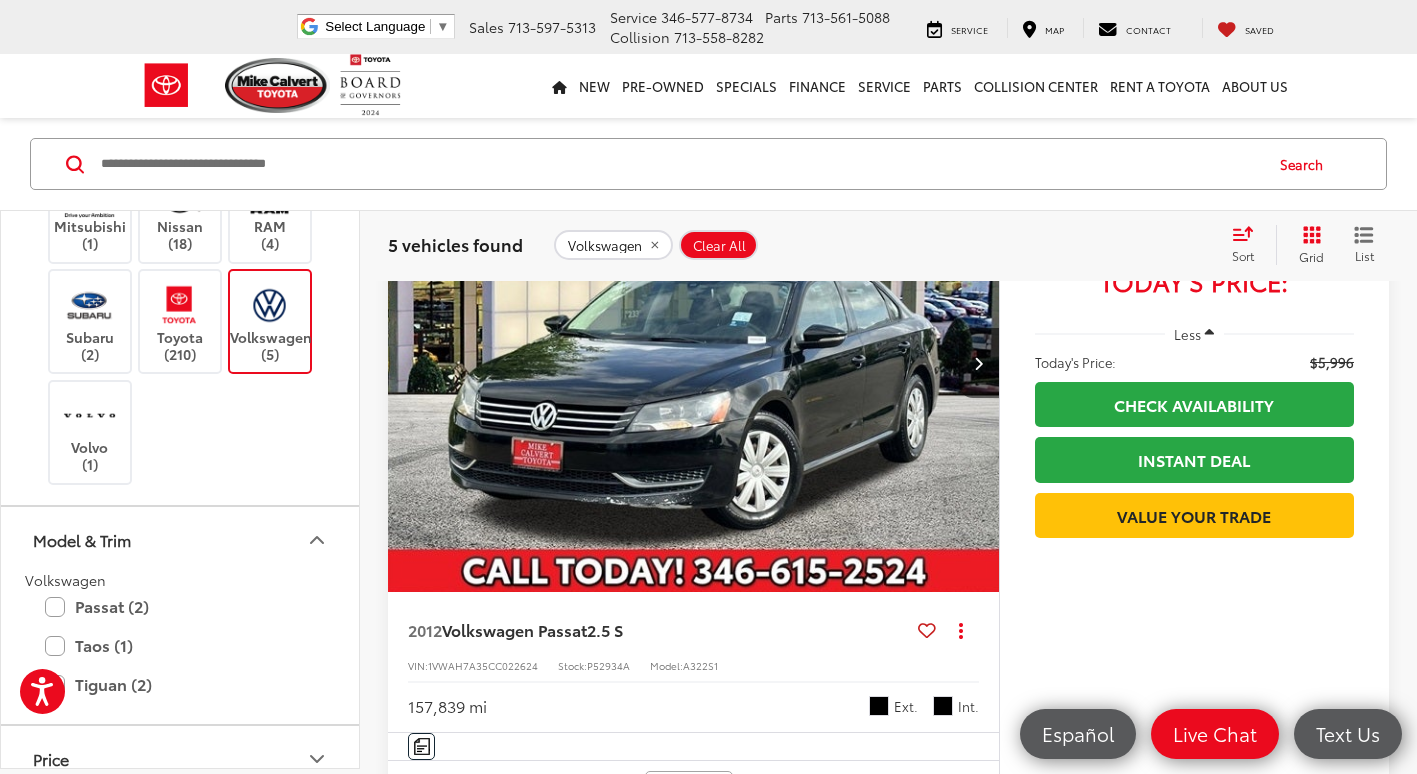 scroll, scrollTop: 300, scrollLeft: 0, axis: vertical 